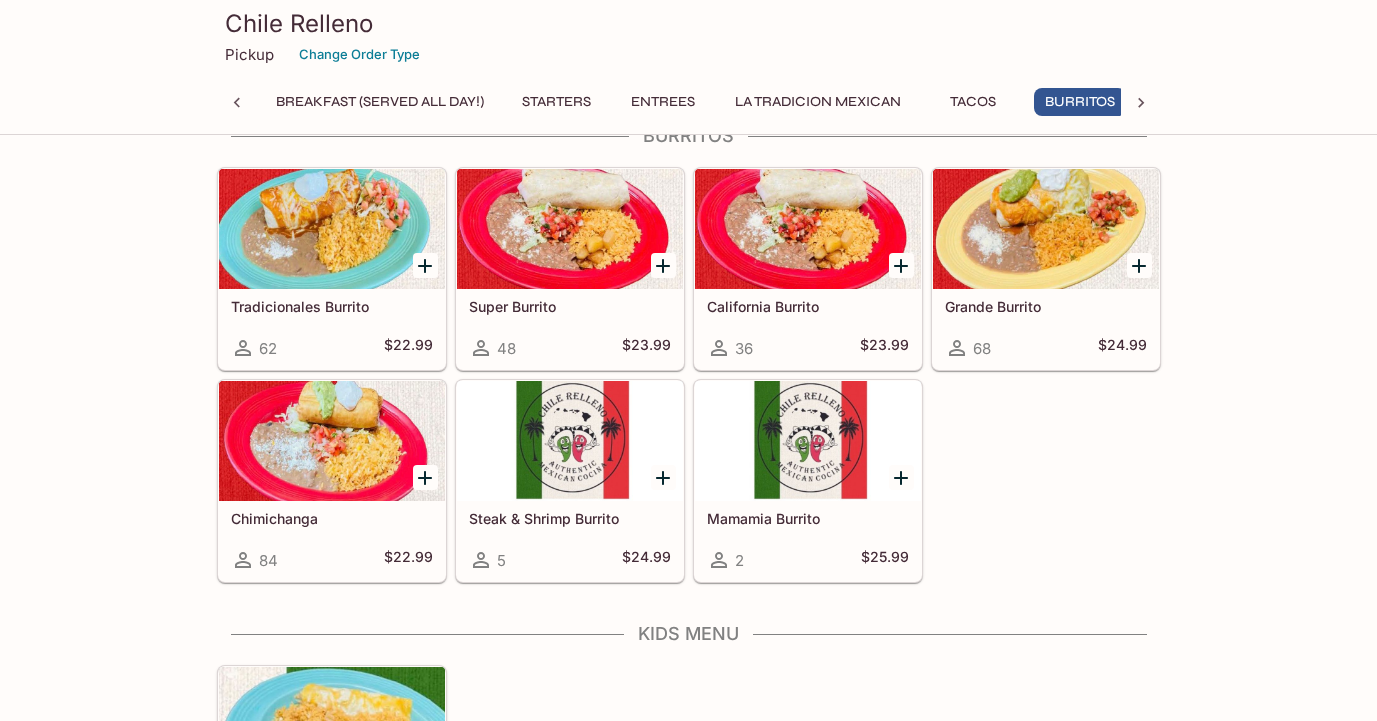 scroll, scrollTop: 2134, scrollLeft: 0, axis: vertical 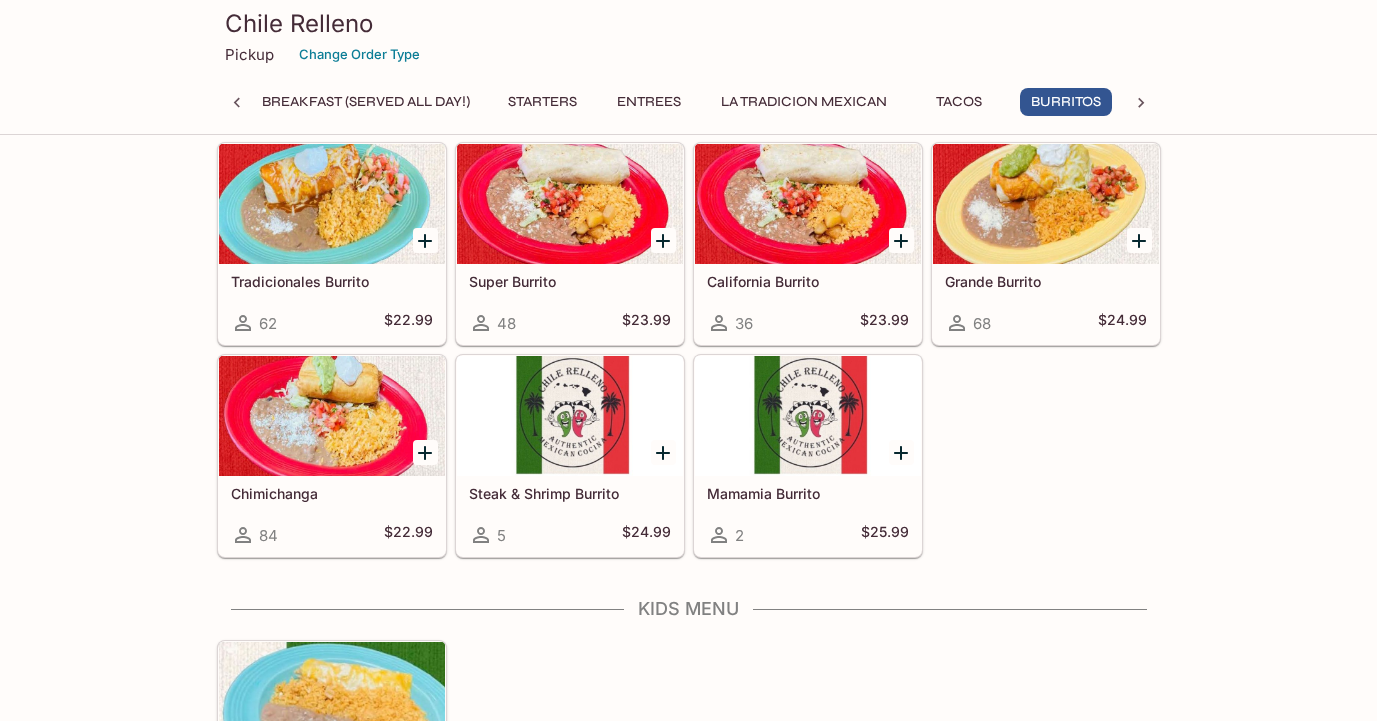 click 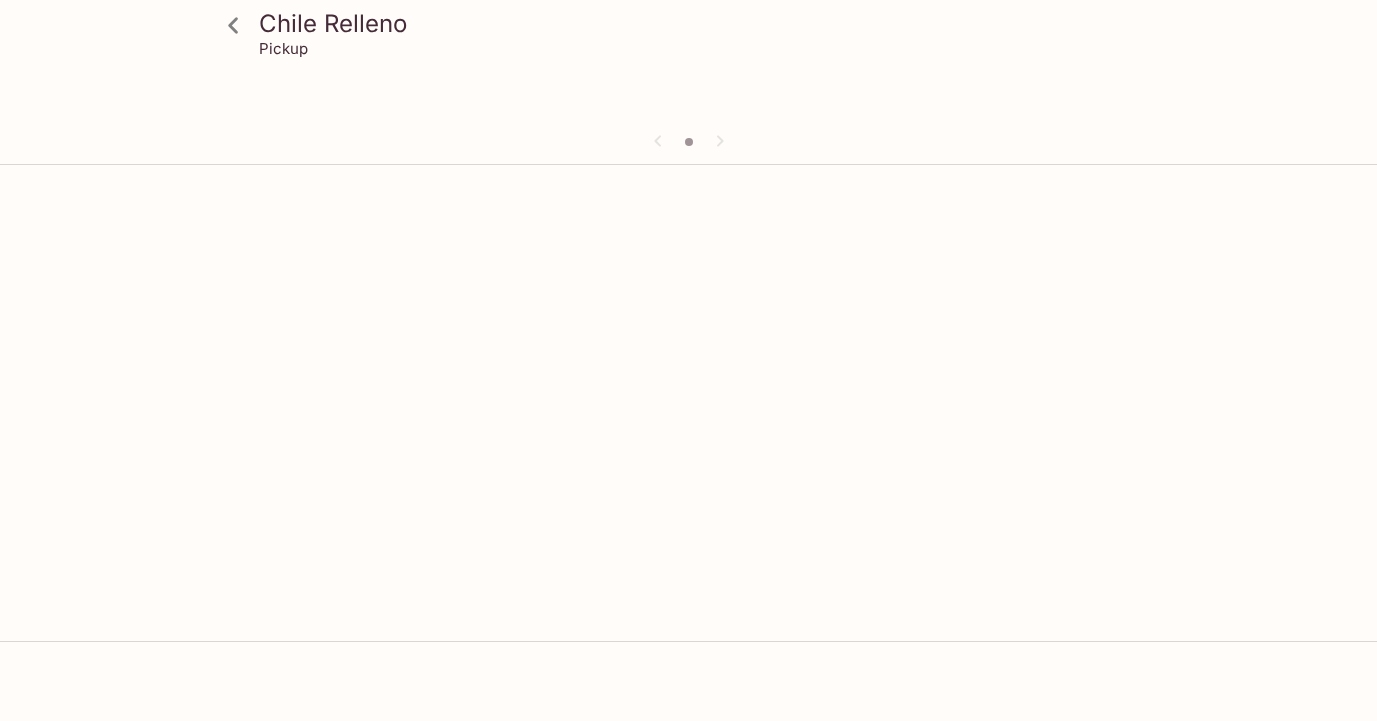 scroll, scrollTop: 0, scrollLeft: 0, axis: both 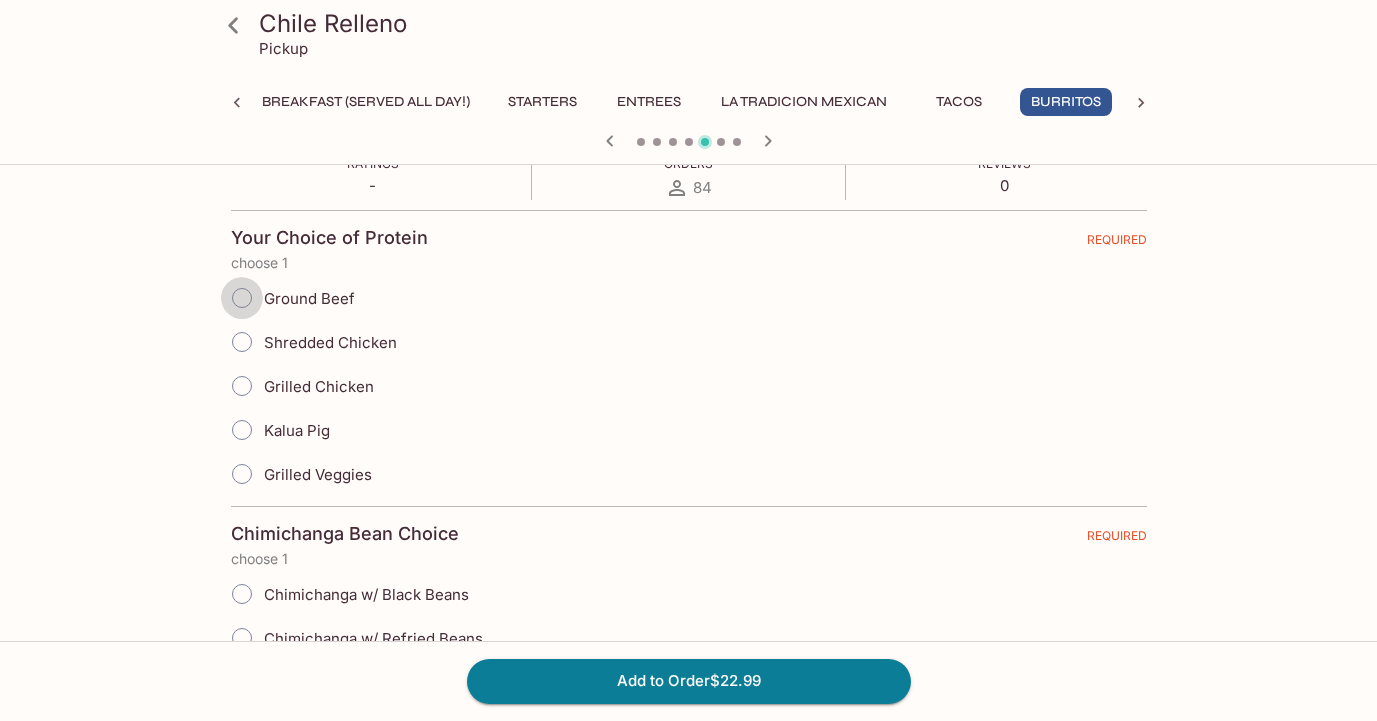 click on "Ground Beef" at bounding box center [242, 298] 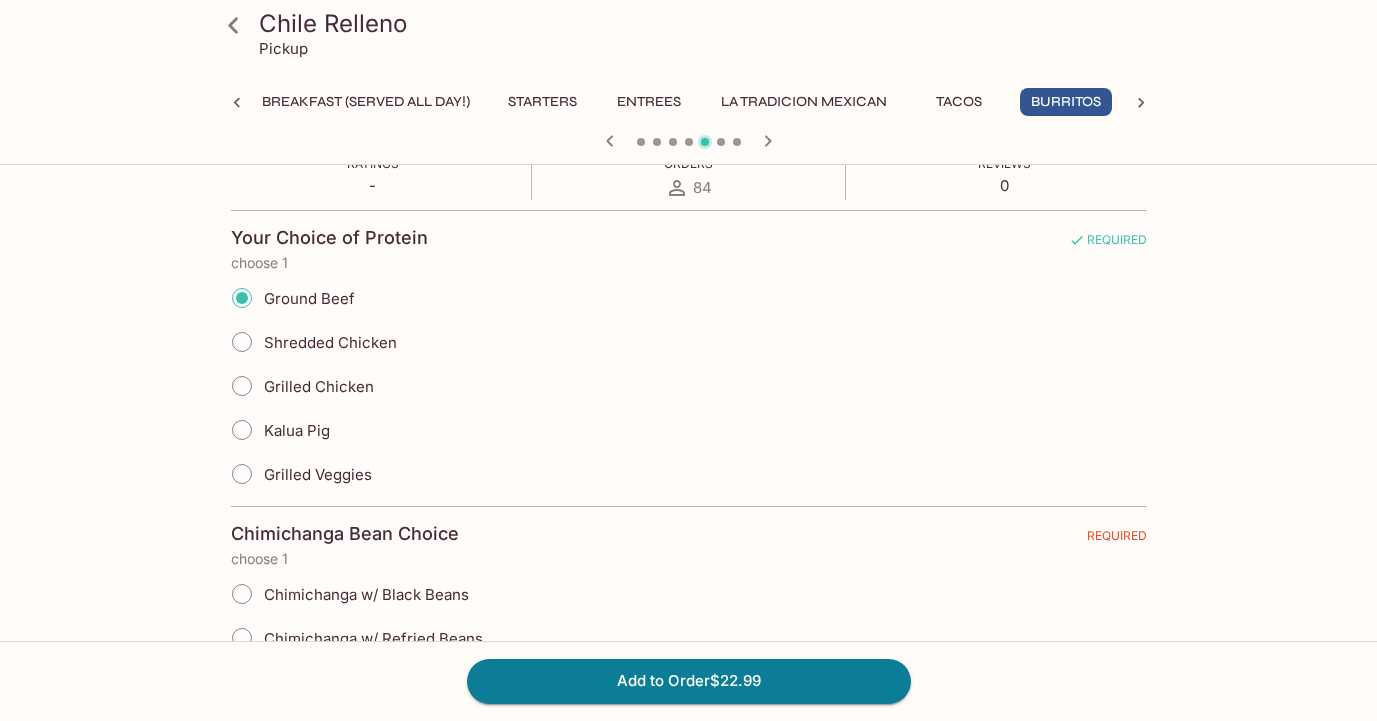 scroll, scrollTop: 623, scrollLeft: 0, axis: vertical 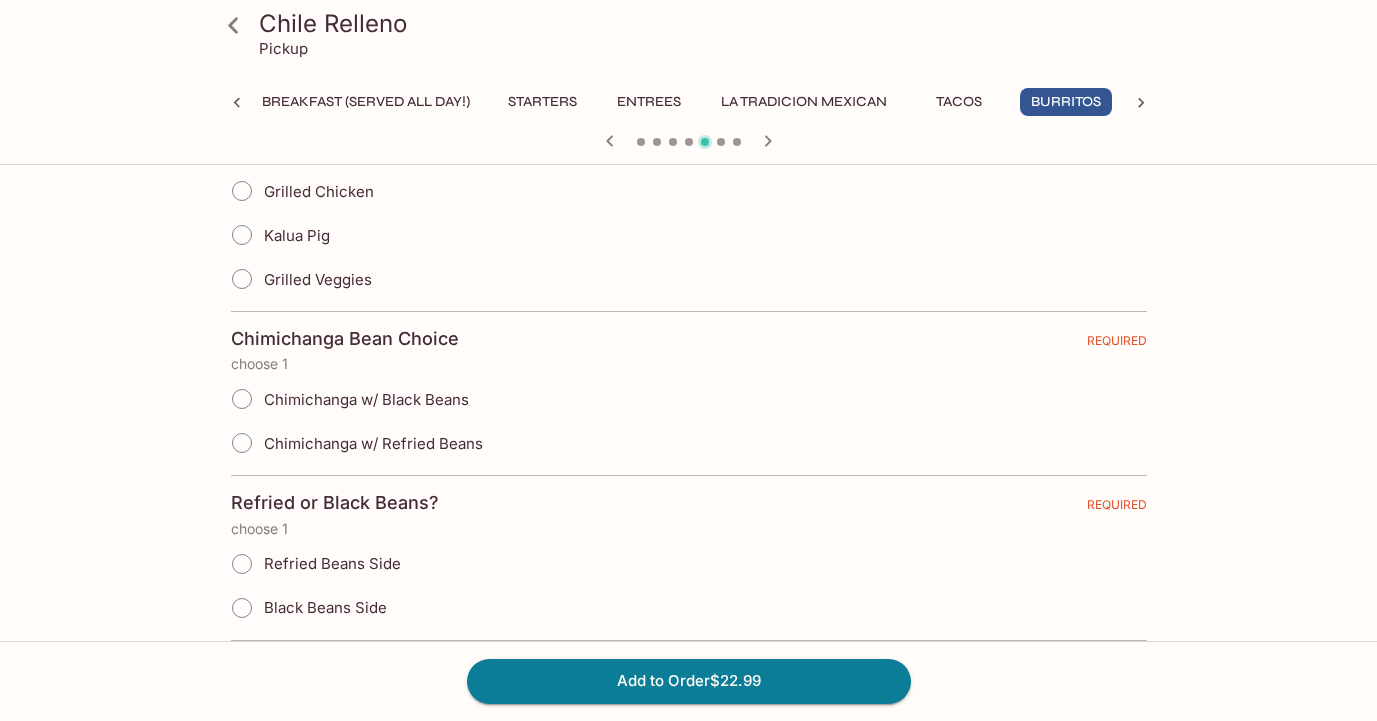 click on "Chimichanga w/ Black Beans" at bounding box center [366, 399] 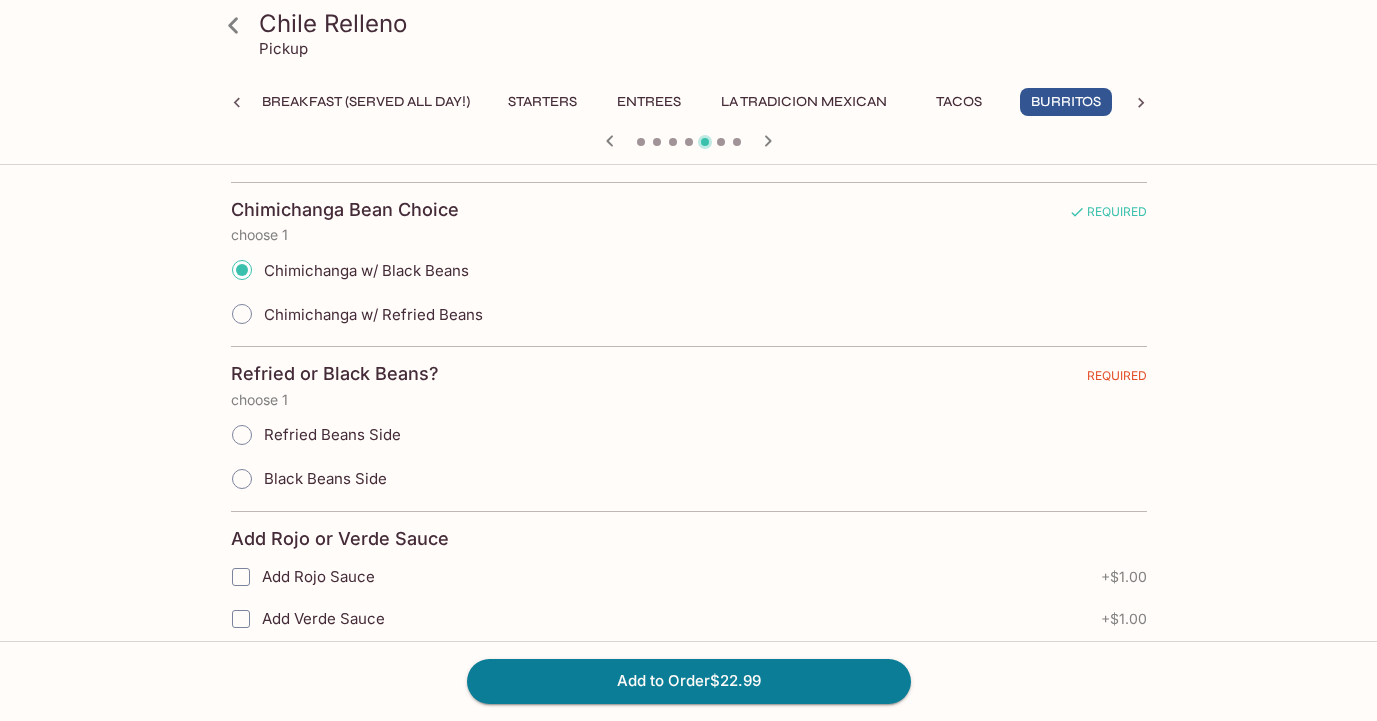 scroll, scrollTop: 755, scrollLeft: 0, axis: vertical 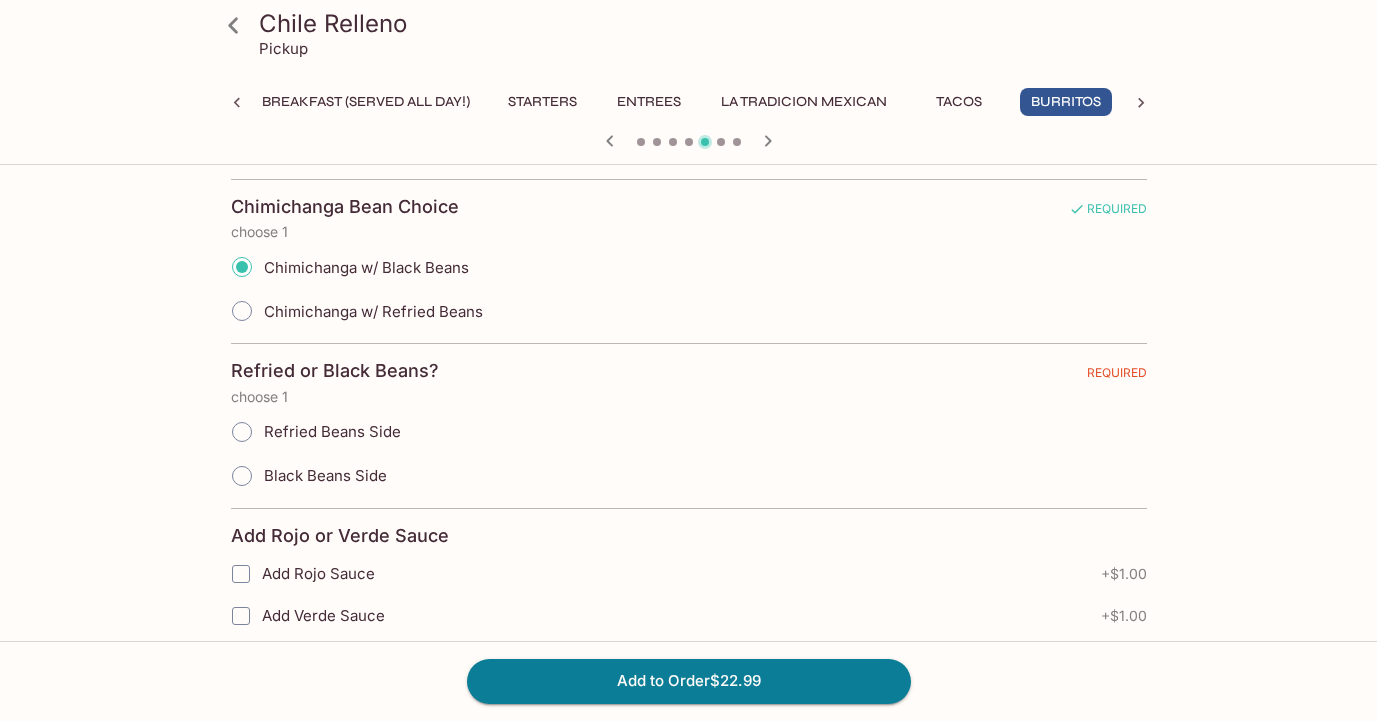 click on "Refried Beans Side" at bounding box center (332, 431) 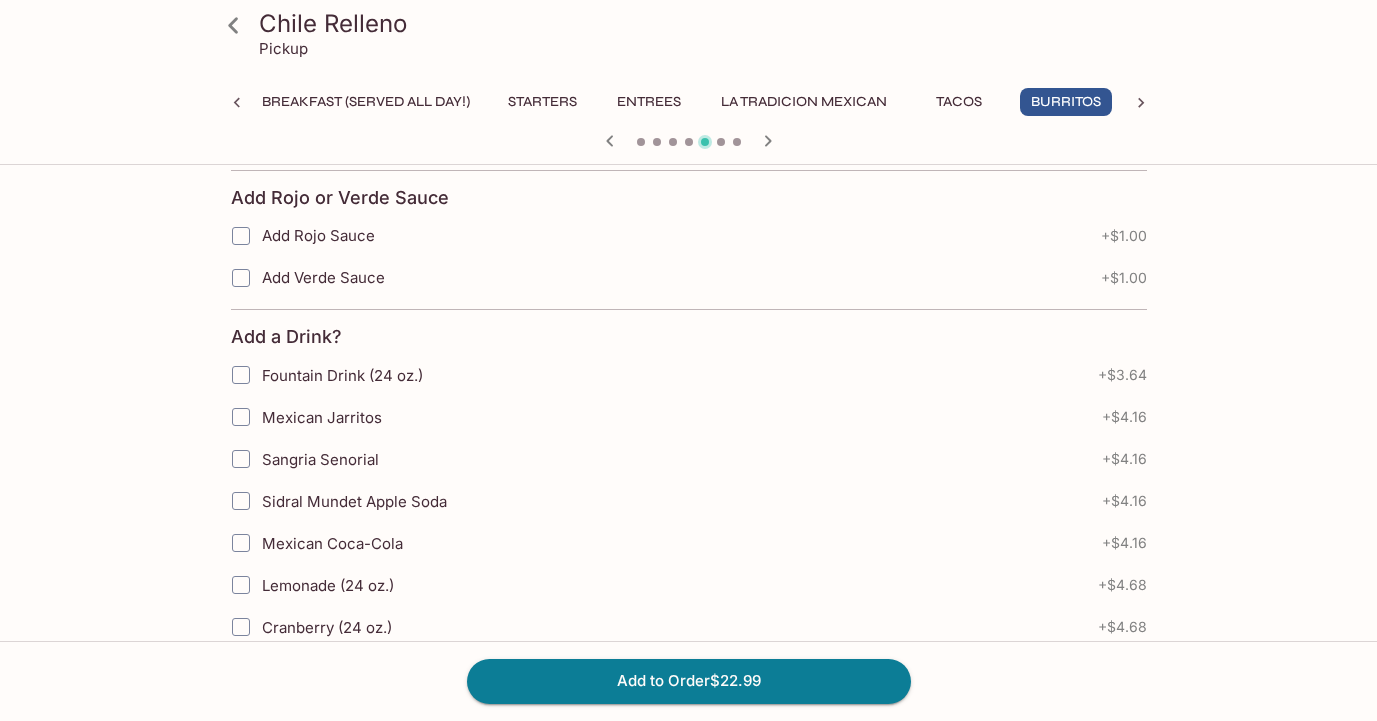 scroll, scrollTop: 845, scrollLeft: 0, axis: vertical 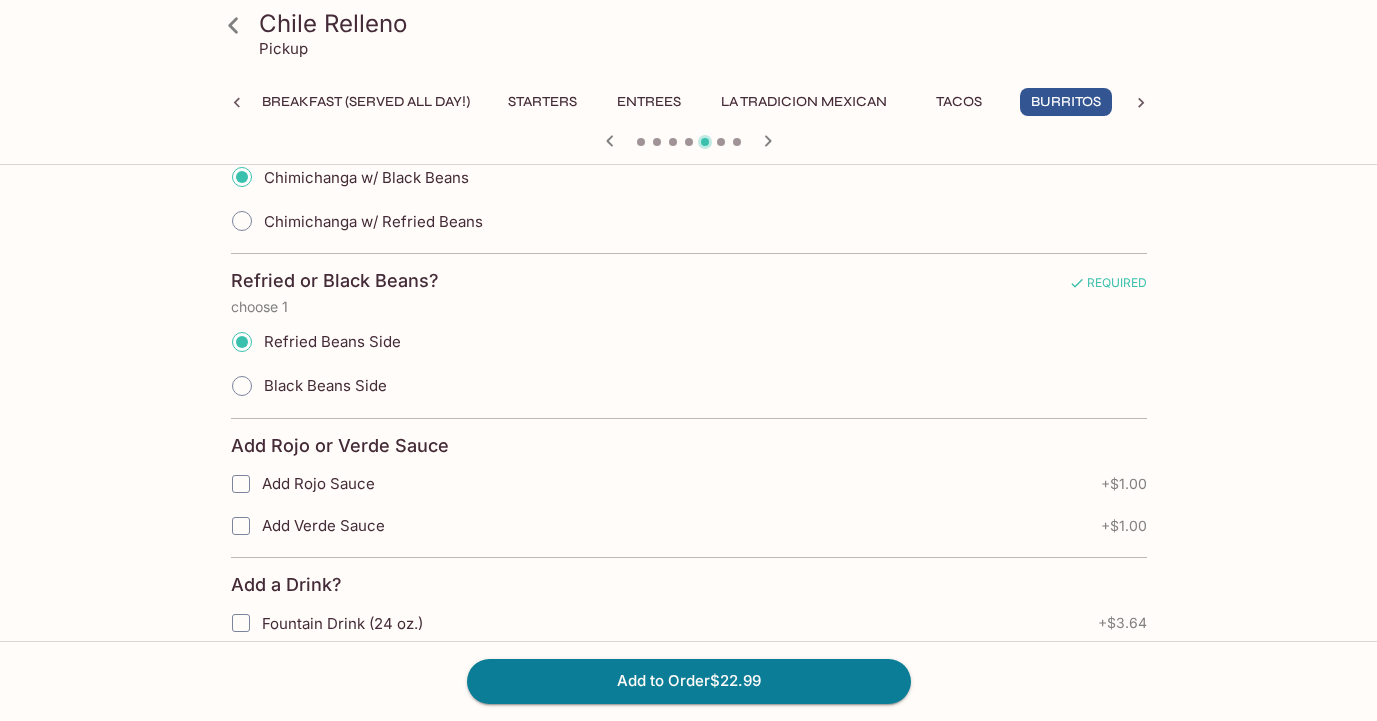click on "Add Verde Sauce" at bounding box center [564, 526] 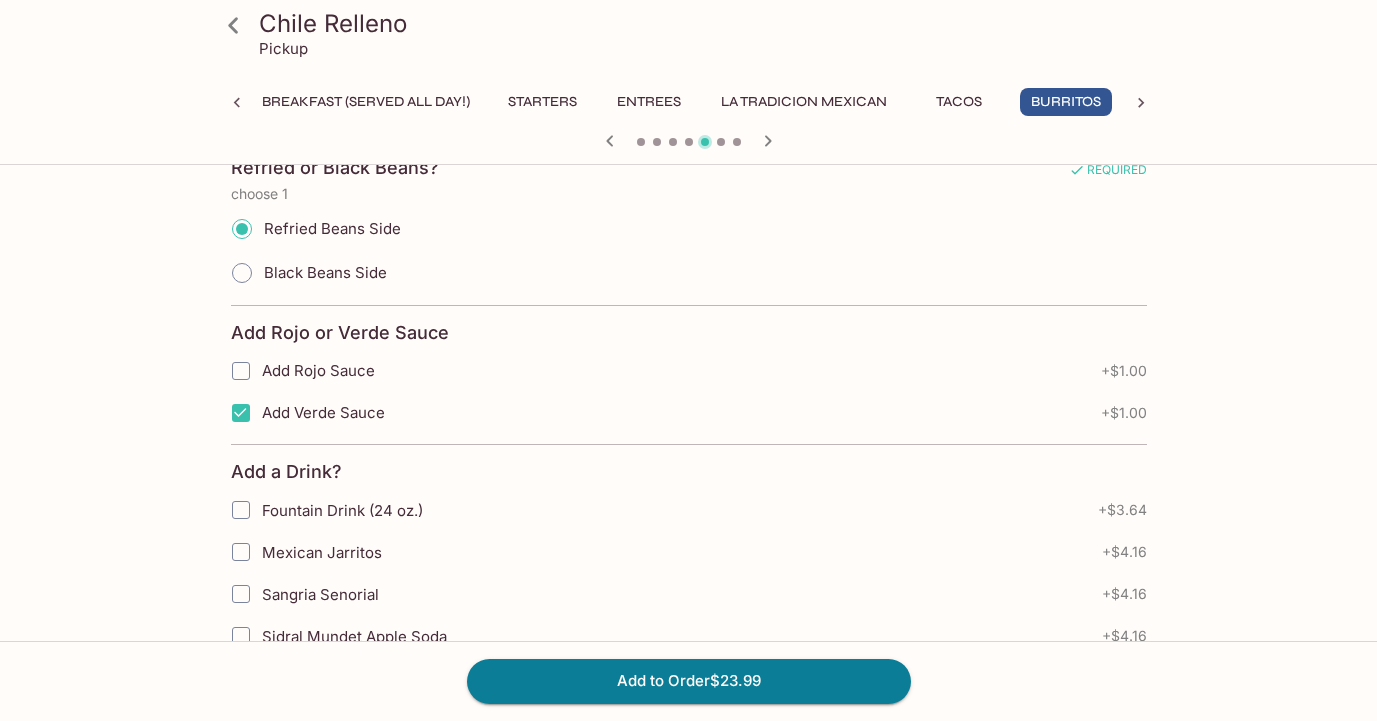 scroll, scrollTop: 919, scrollLeft: 0, axis: vertical 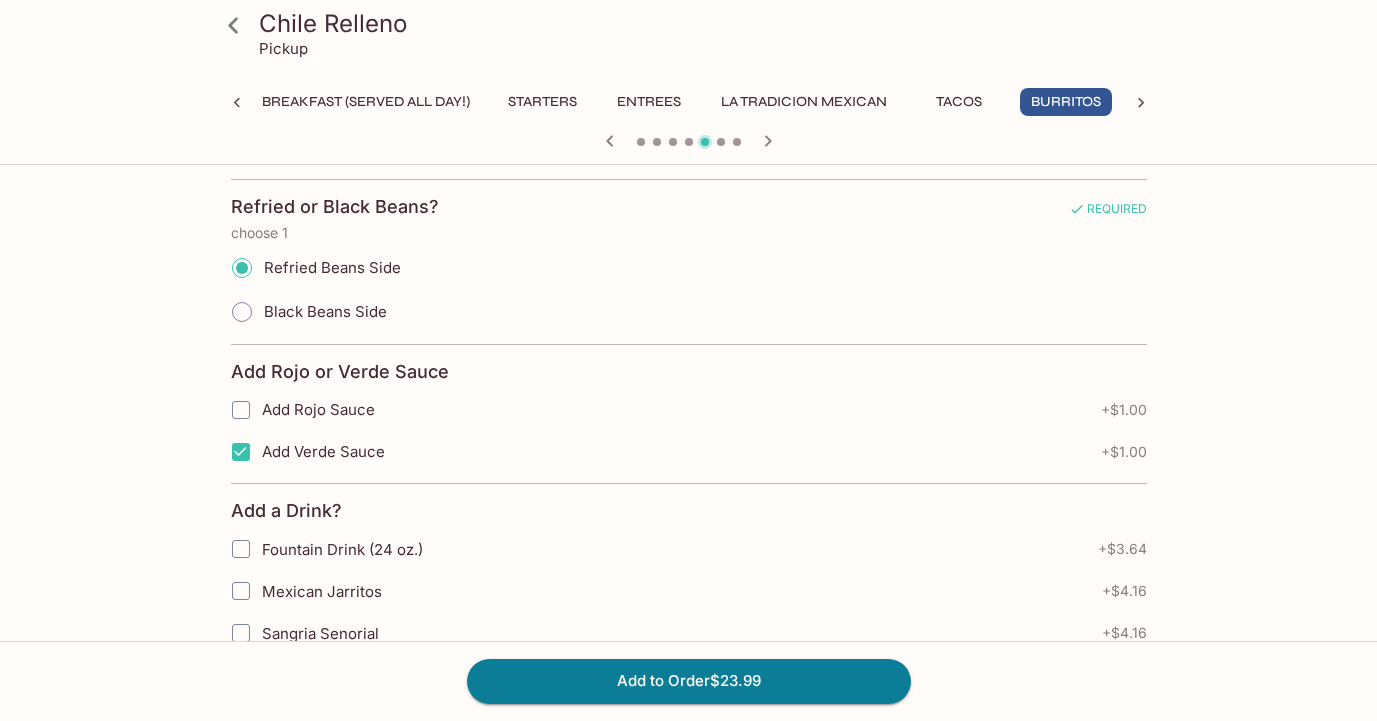 click on "Add Verde Sauce" at bounding box center (241, 452) 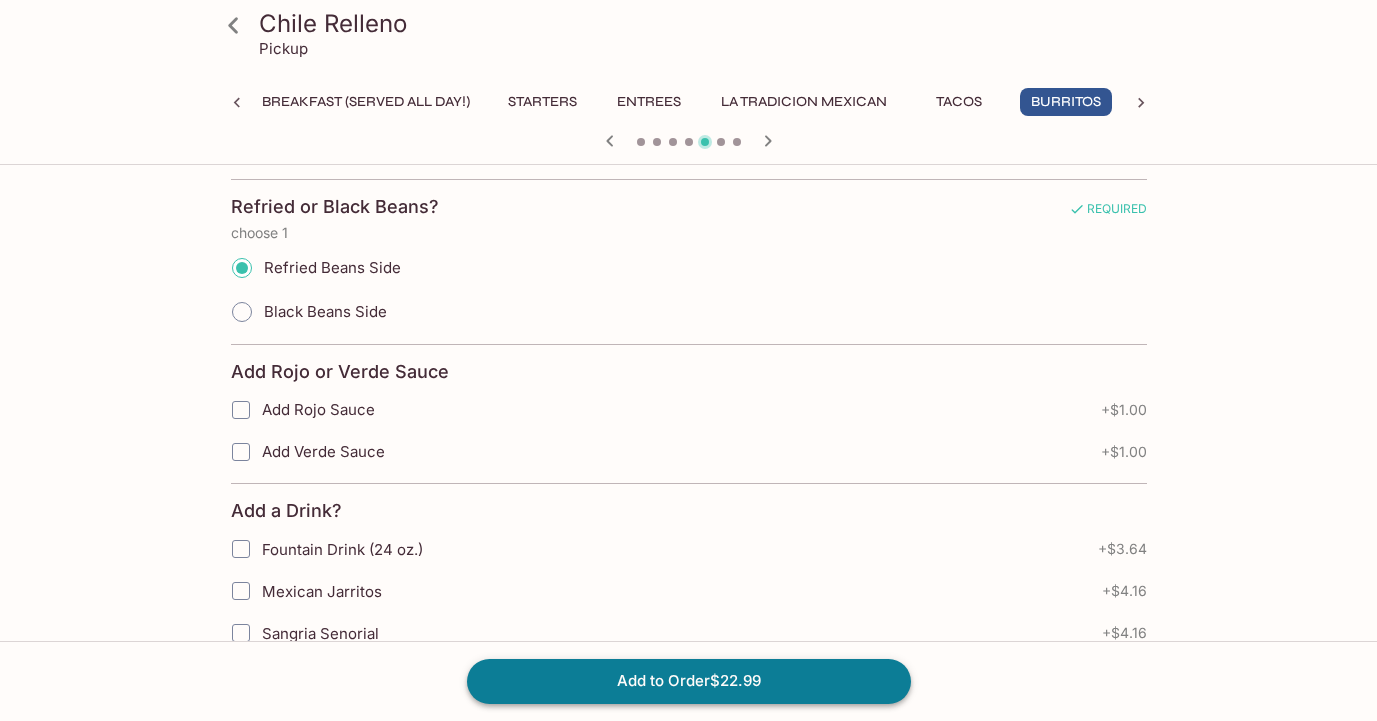 click on "Add to Order  $22.99" at bounding box center (689, 681) 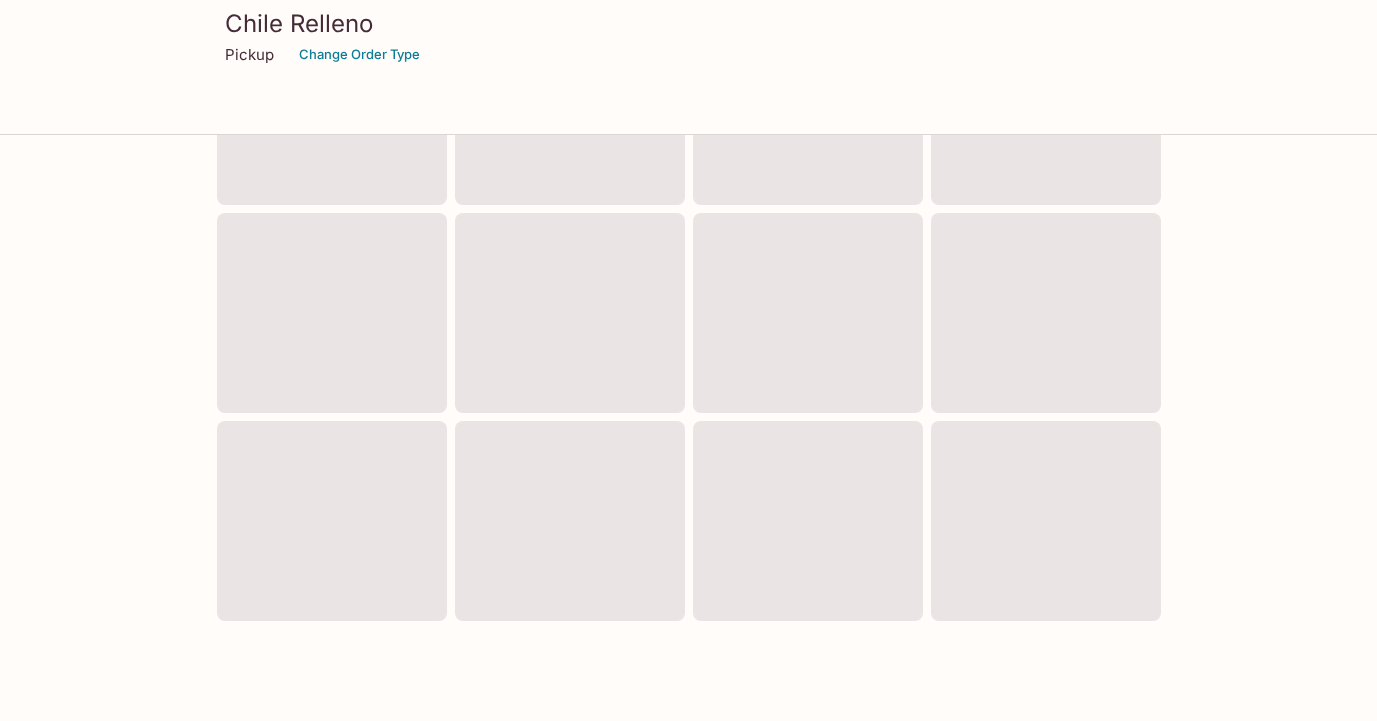 scroll, scrollTop: 0, scrollLeft: 0, axis: both 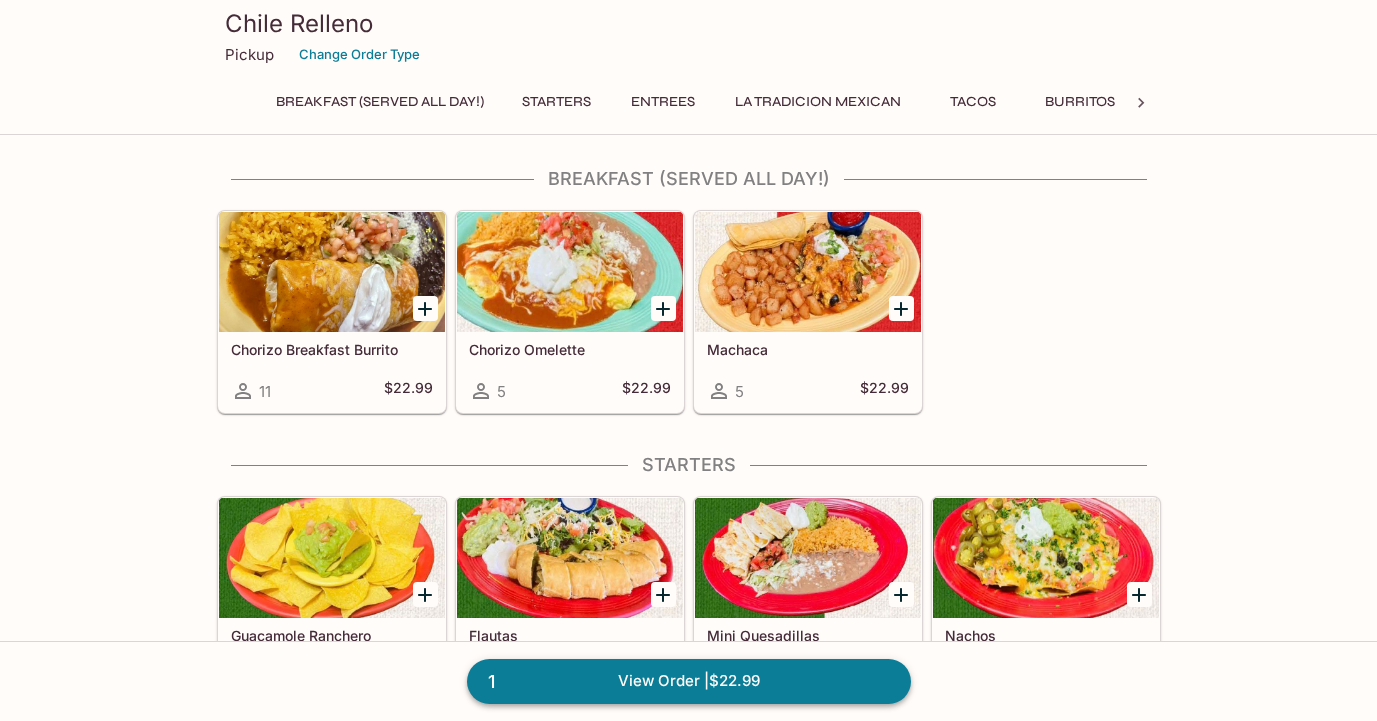 click on "1 View Order |  $22.99" at bounding box center (689, 681) 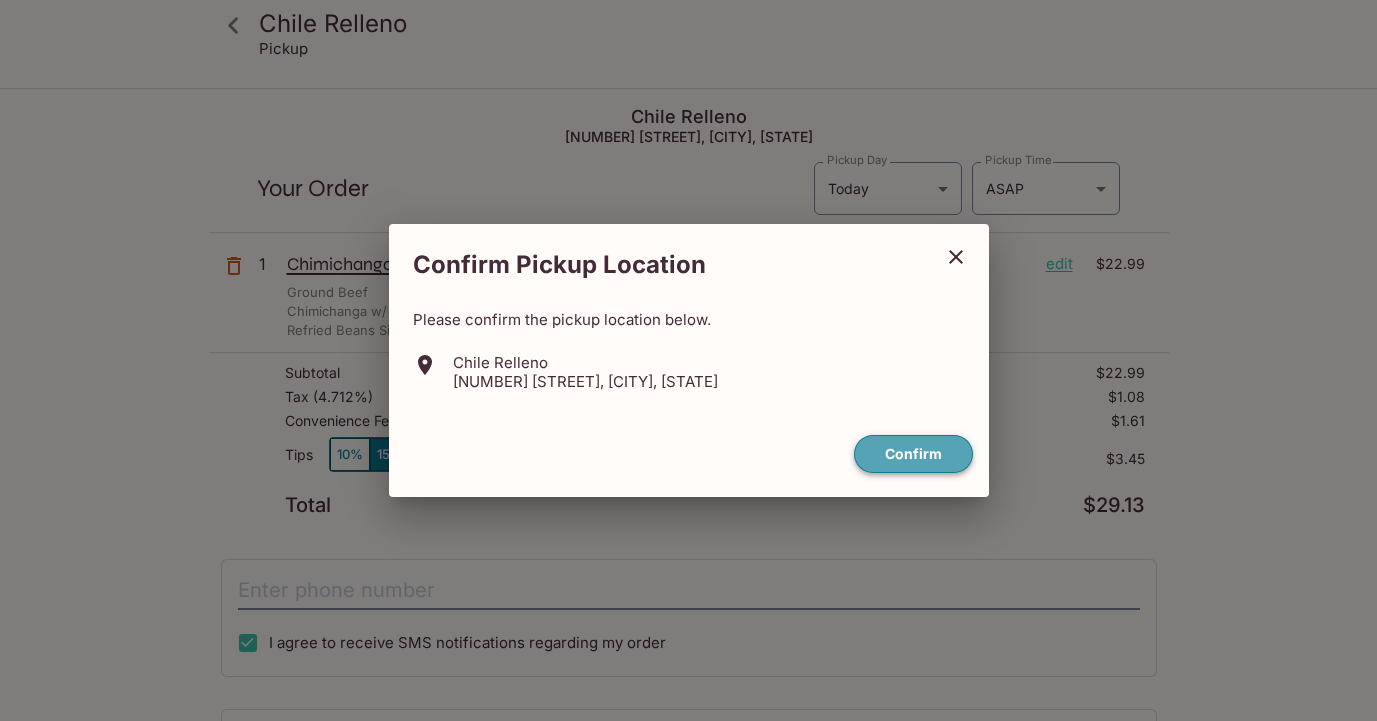 click on "Confirm" at bounding box center (913, 454) 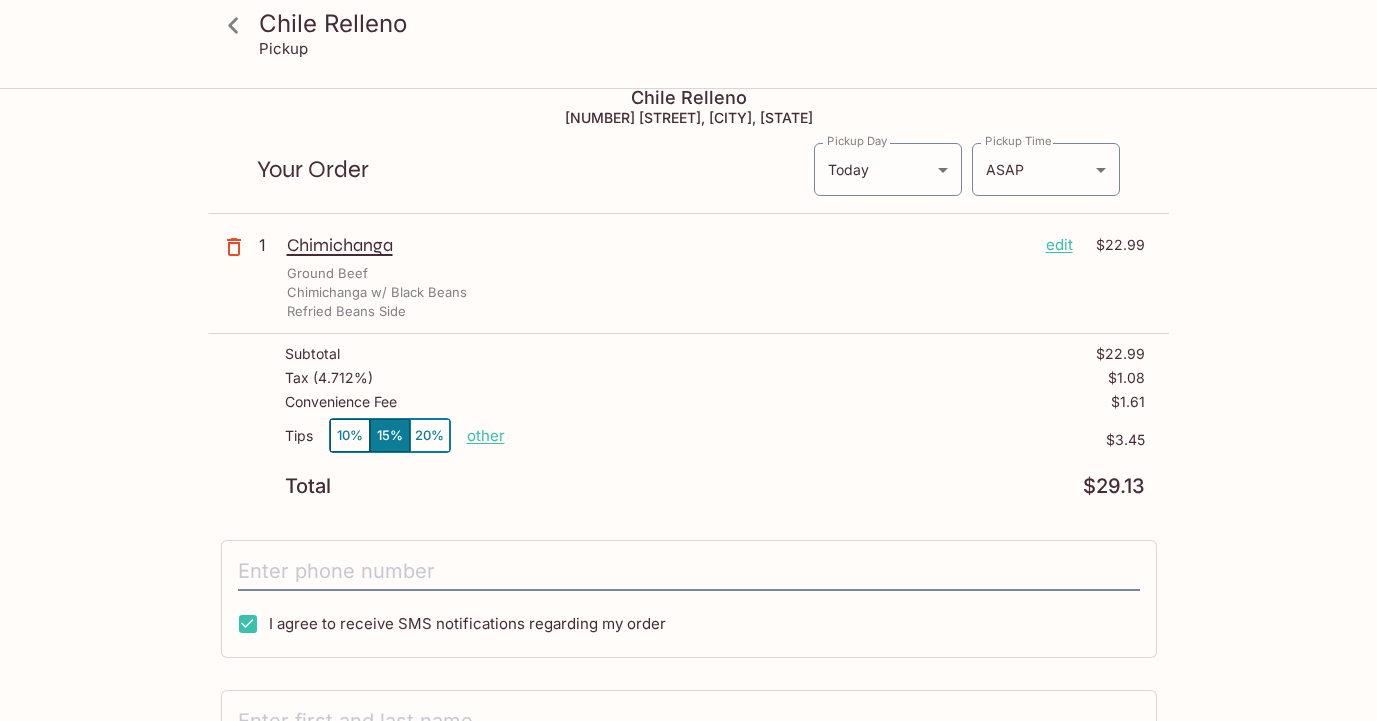 scroll, scrollTop: 0, scrollLeft: 0, axis: both 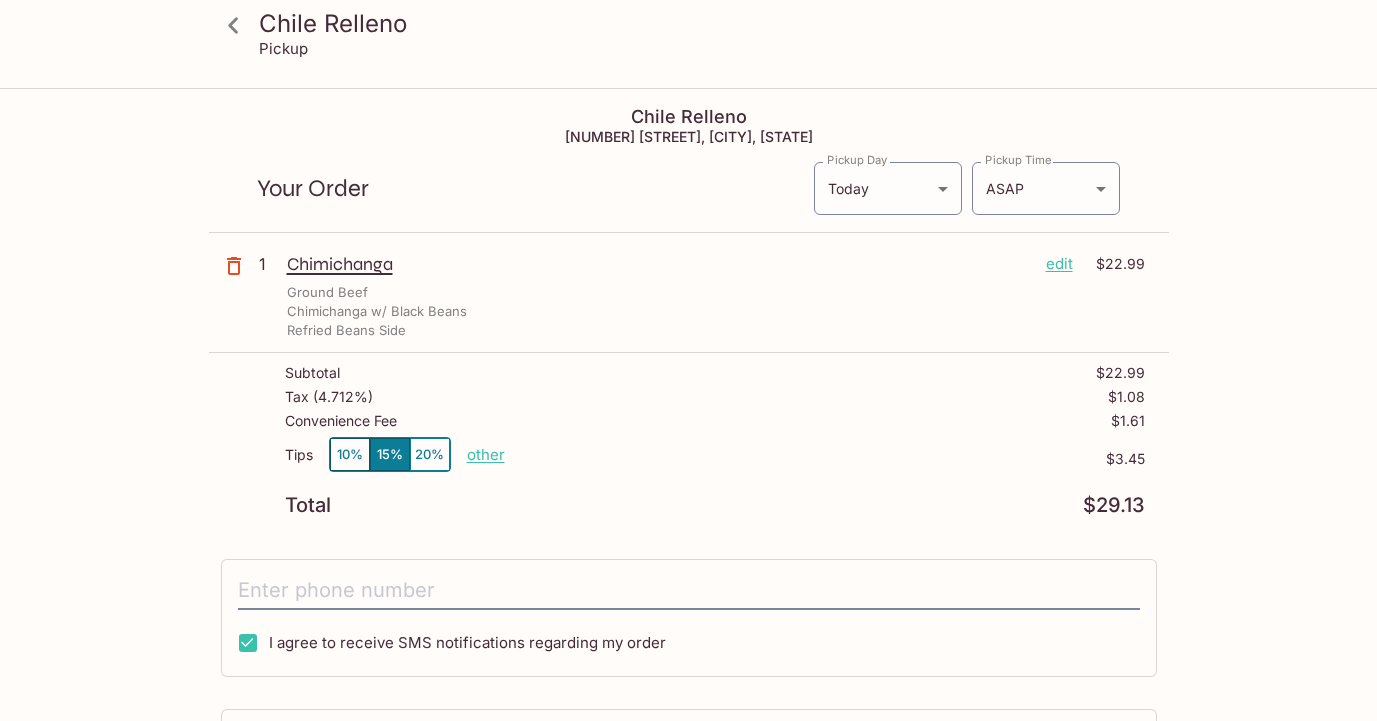 click 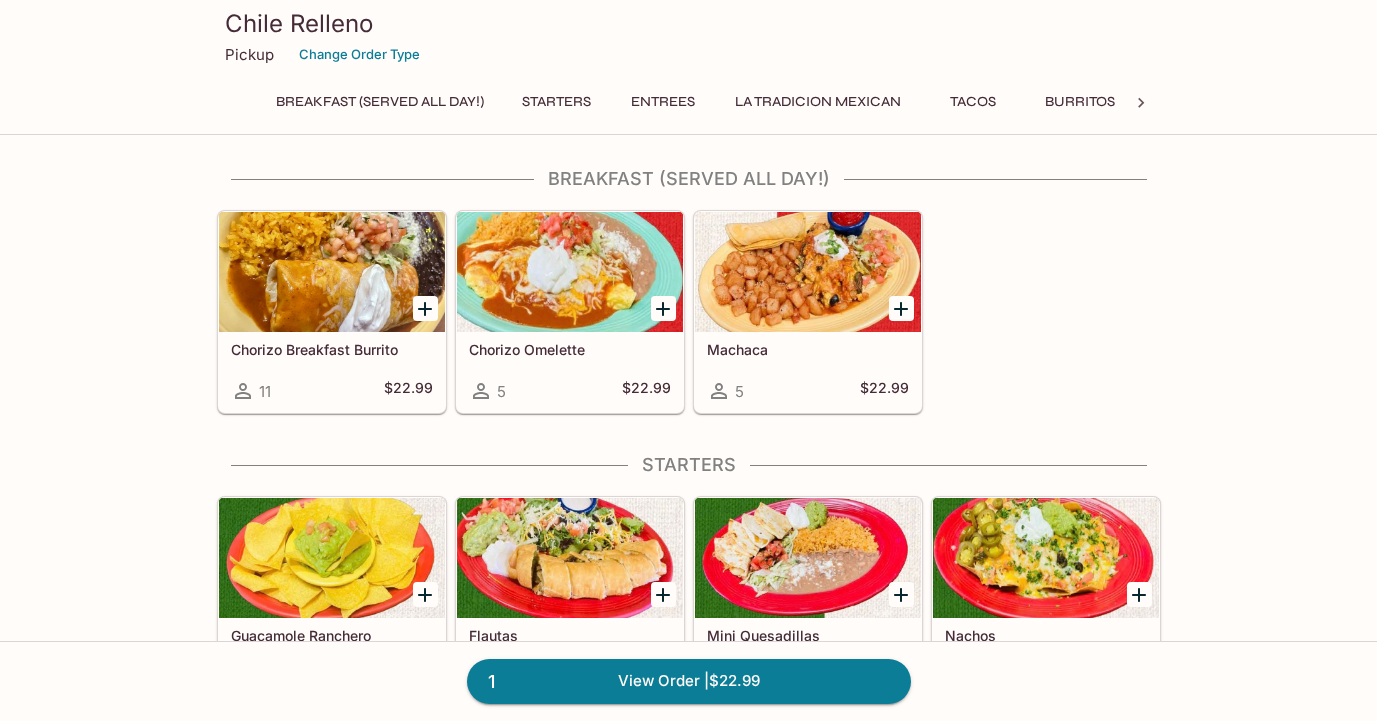 click on "Breakfast (Served ALL DAY!)" at bounding box center (380, 102) 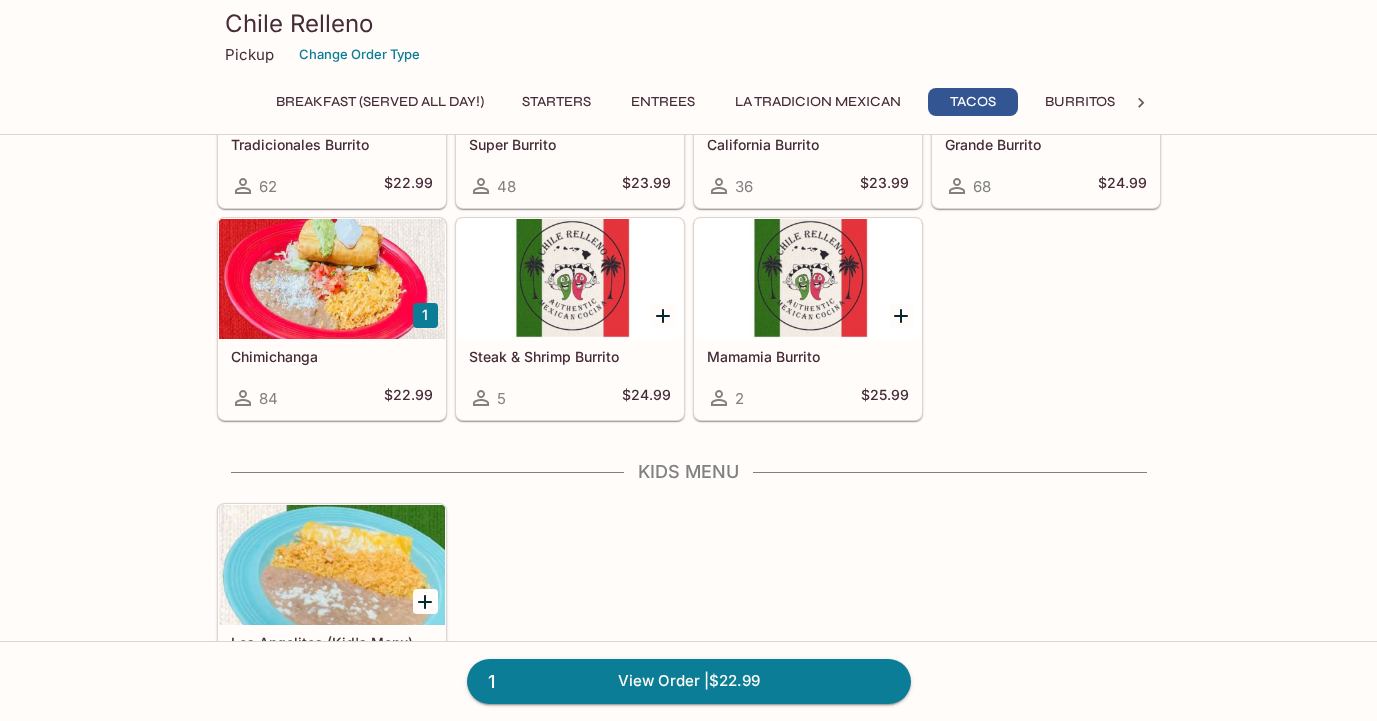 scroll, scrollTop: 2591, scrollLeft: 0, axis: vertical 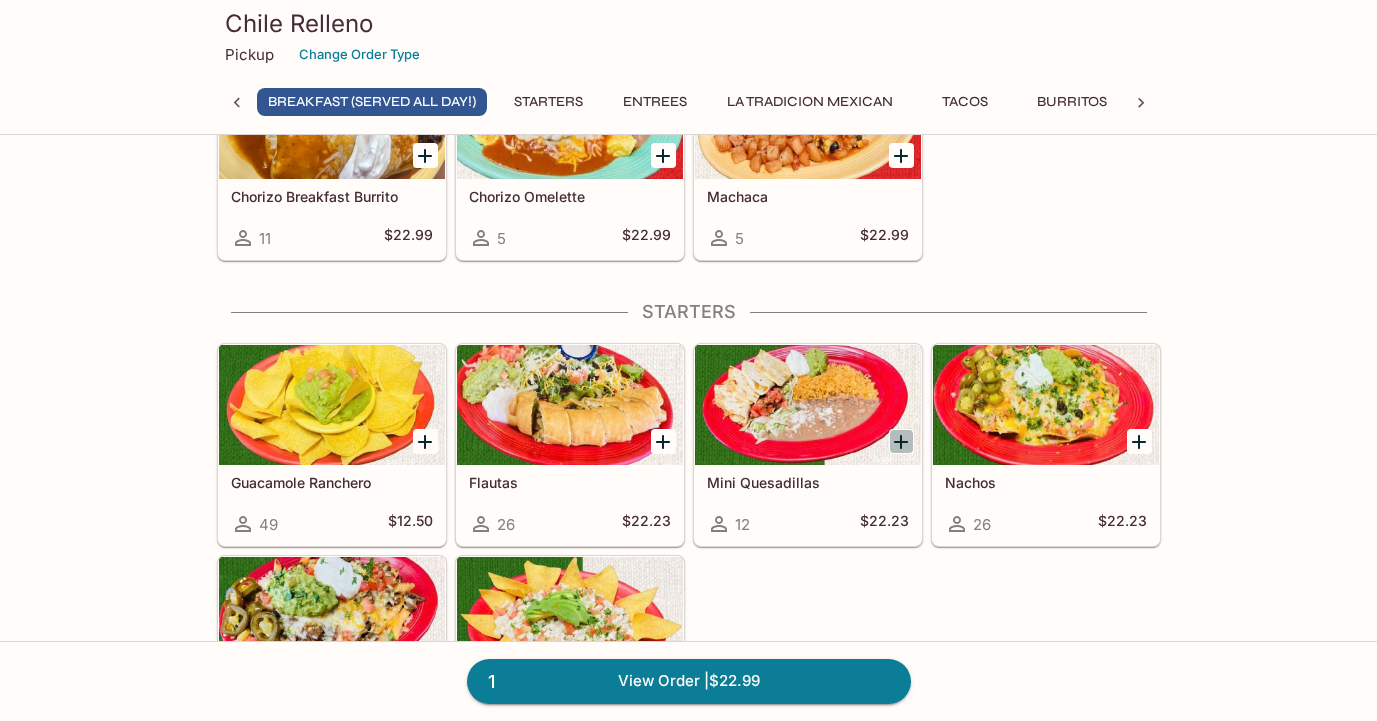 click 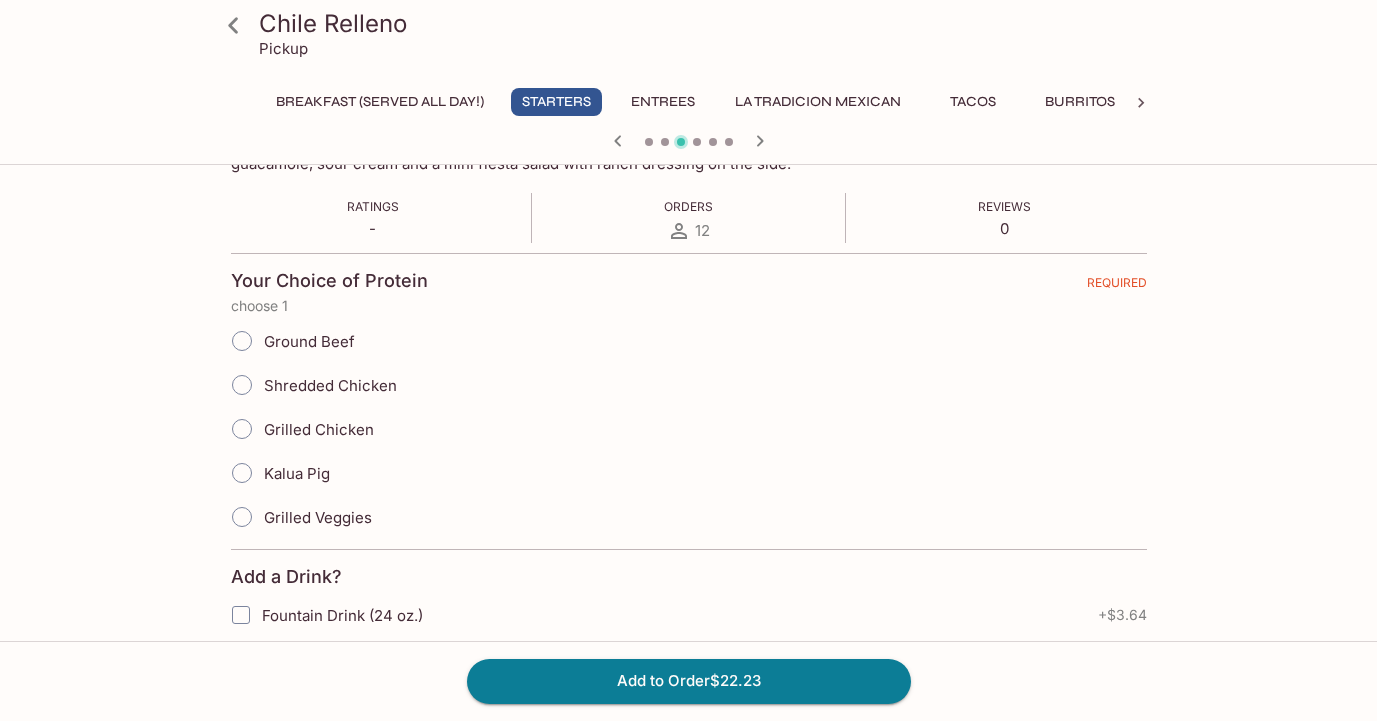 click on "Grilled Chicken" at bounding box center [319, 429] 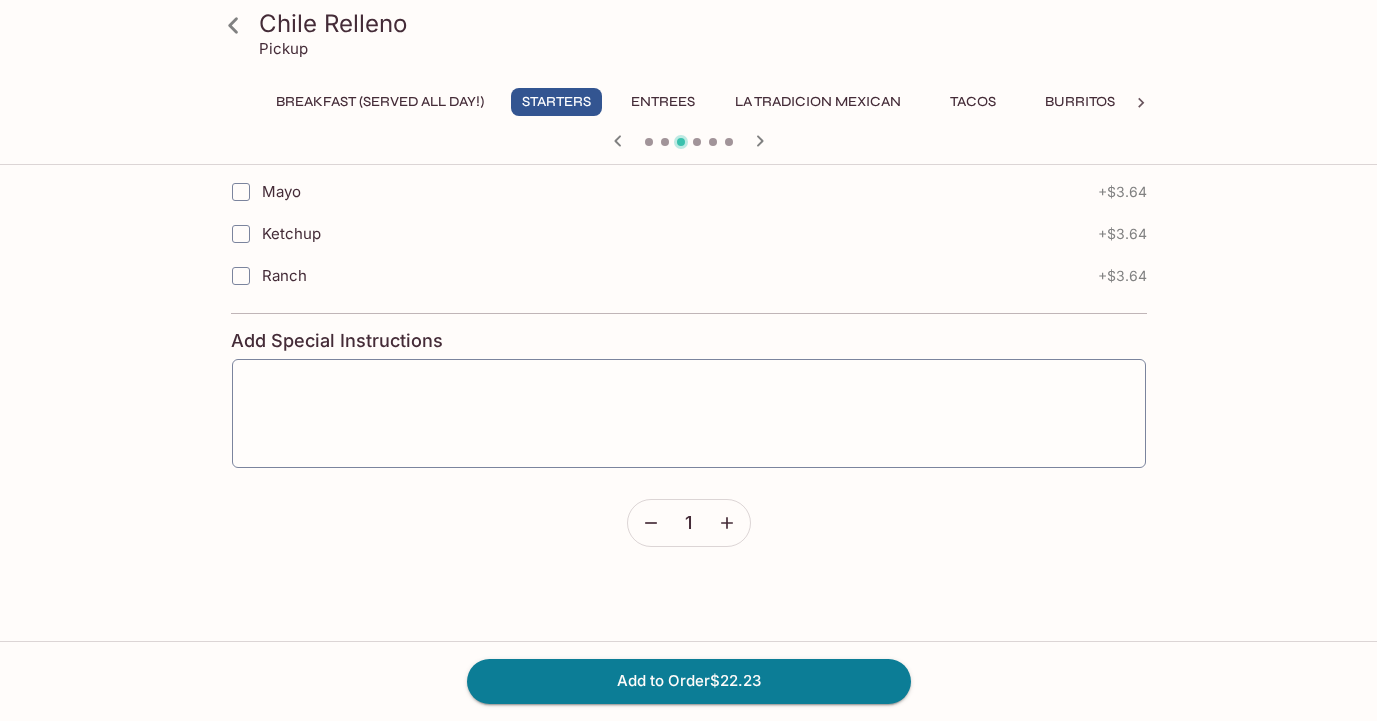 scroll, scrollTop: 2429, scrollLeft: 0, axis: vertical 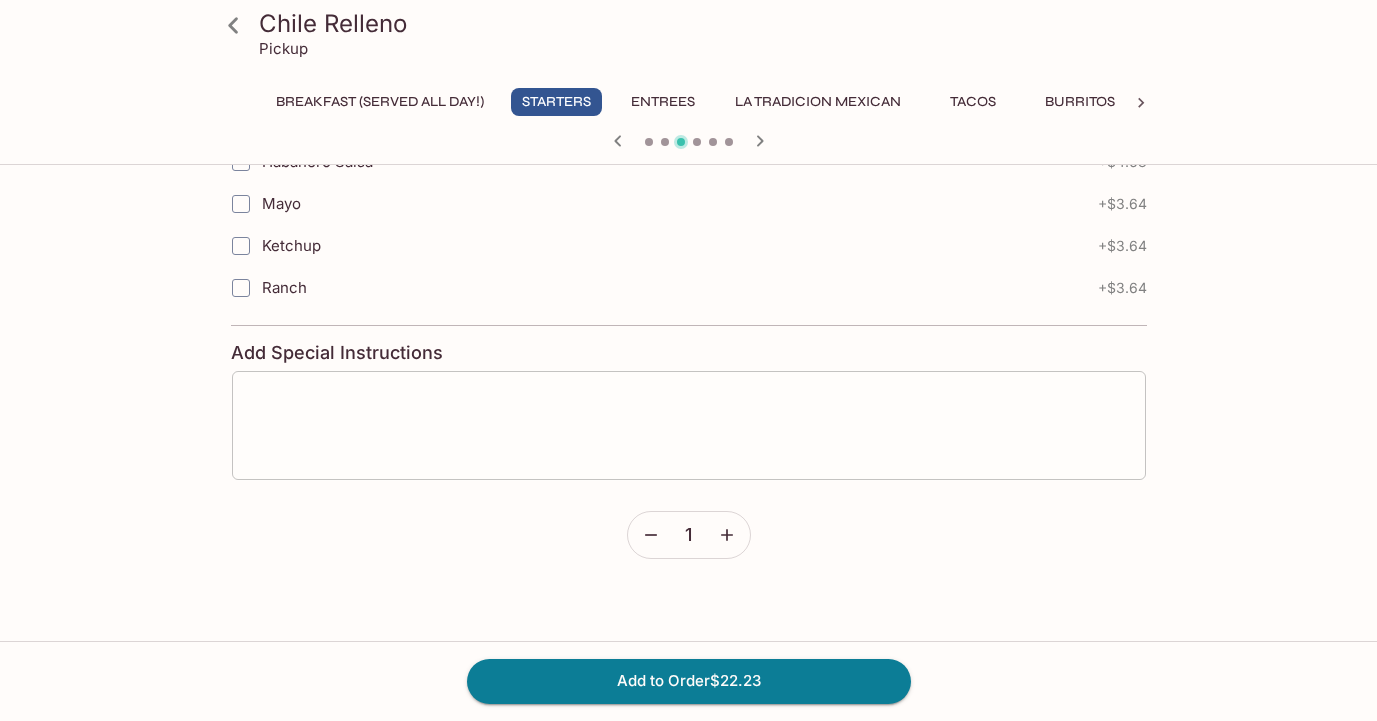 click at bounding box center [689, 426] 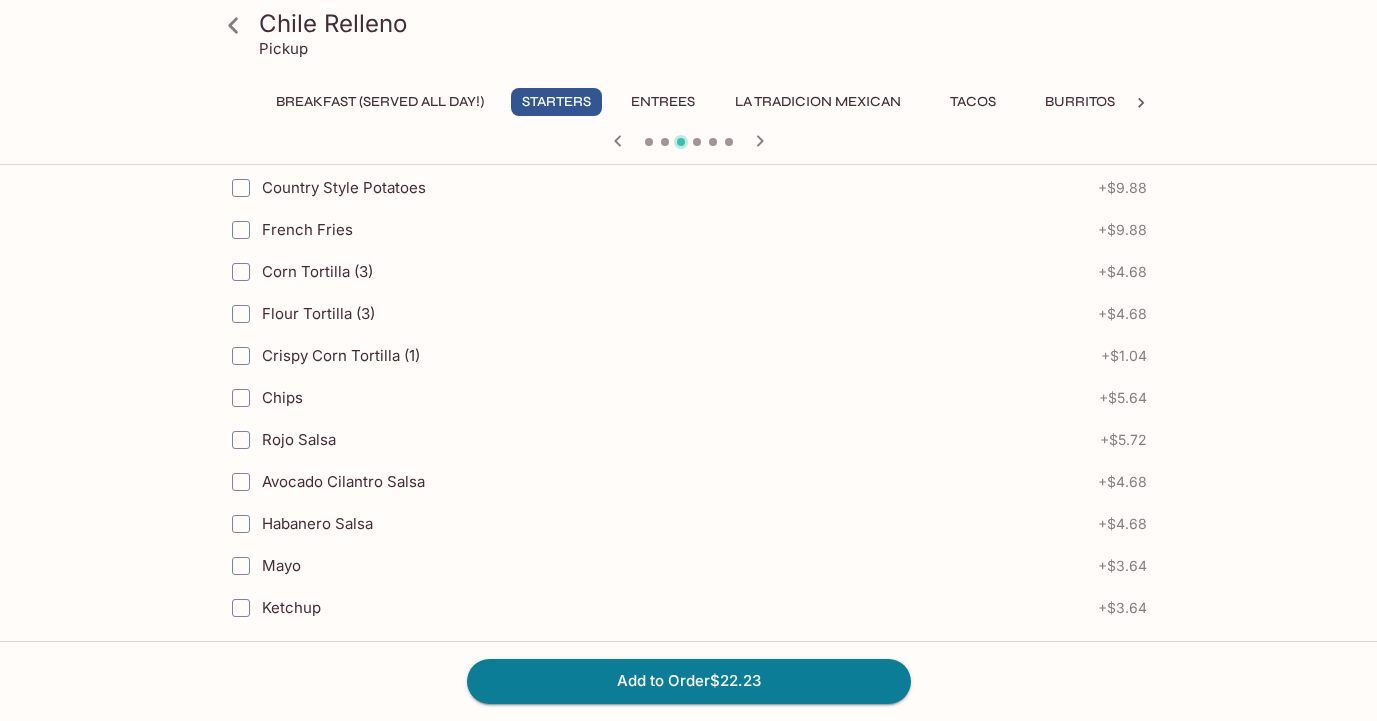 scroll, scrollTop: 2217, scrollLeft: 0, axis: vertical 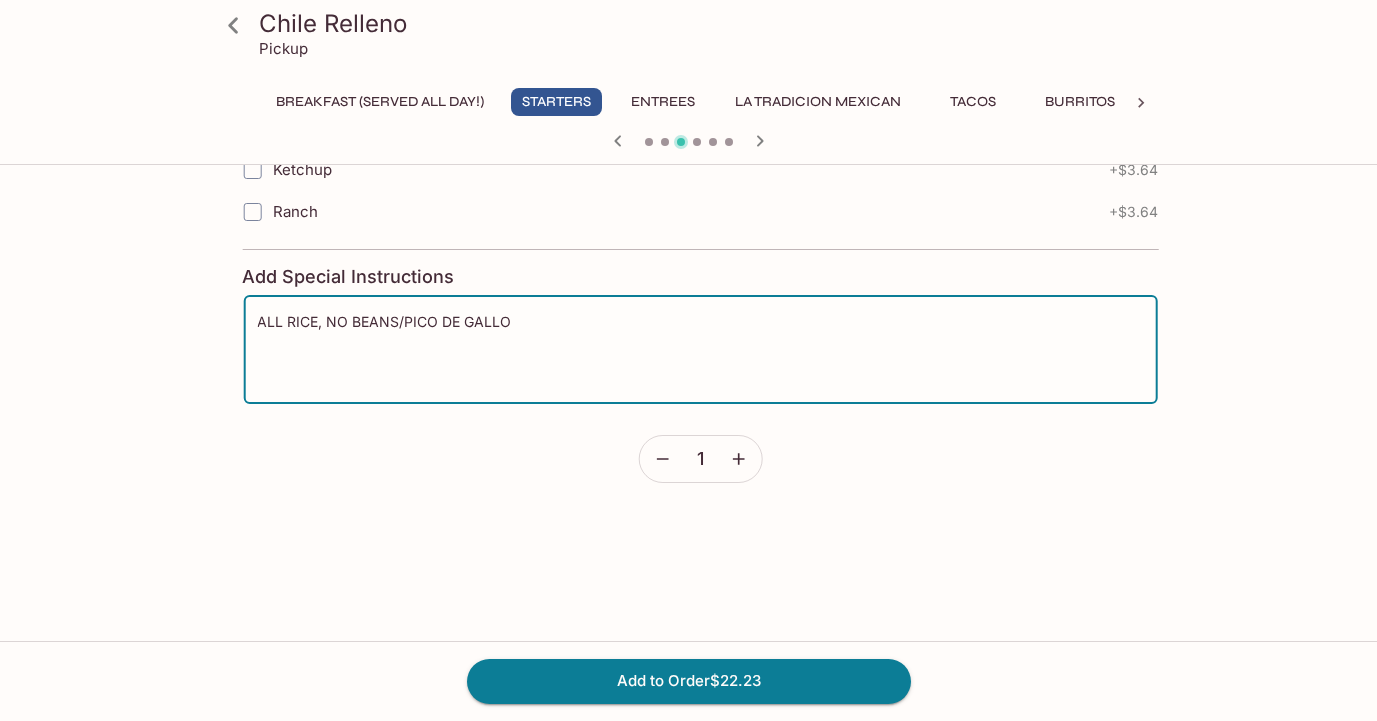 drag, startPoint x: 392, startPoint y: 322, endPoint x: 402, endPoint y: 324, distance: 10.198039 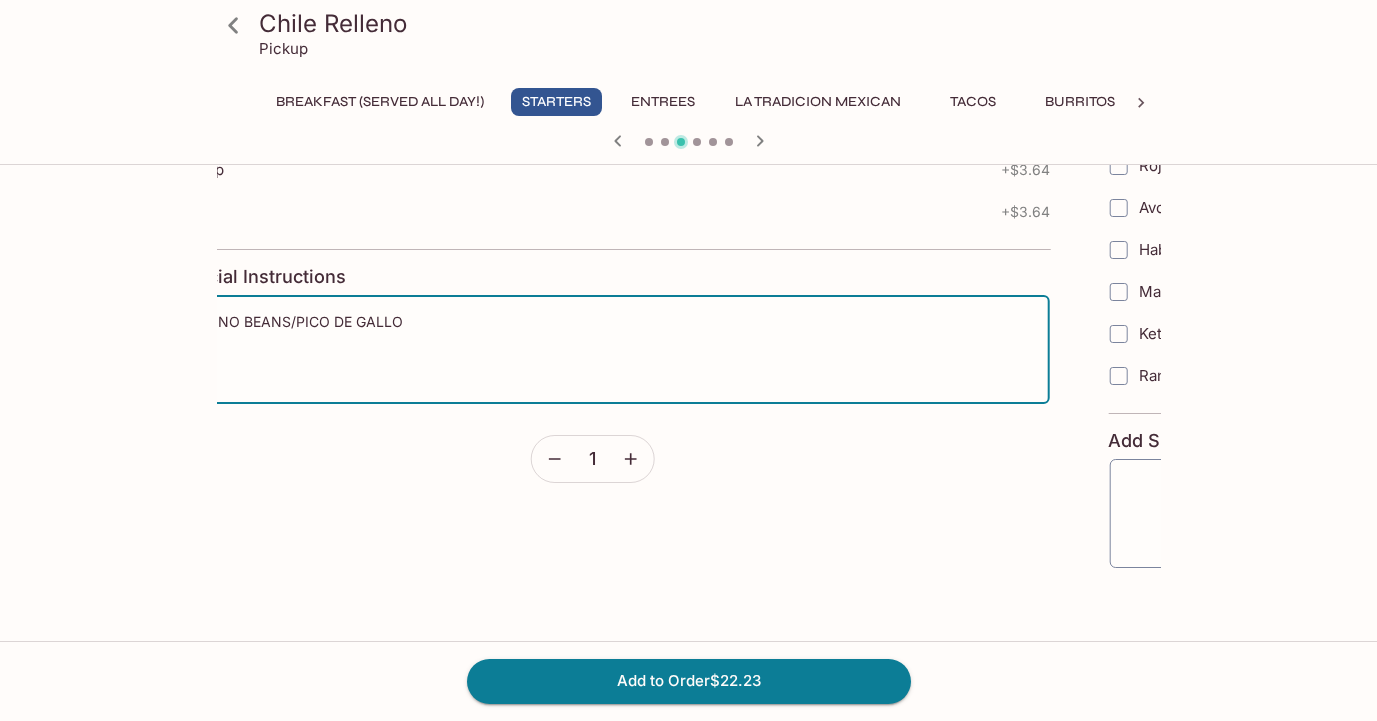 drag, startPoint x: 507, startPoint y: 318, endPoint x: 493, endPoint y: 351, distance: 35.846897 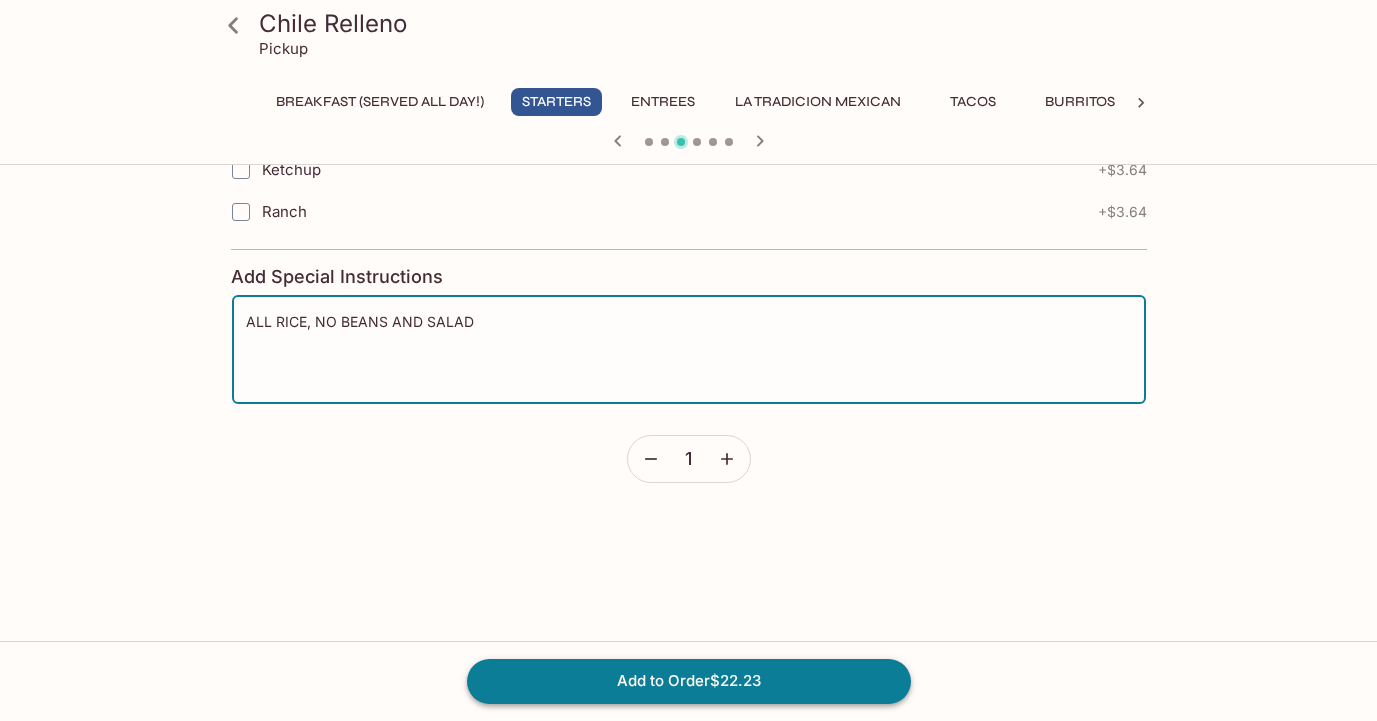 type on "ALL RICE, NO BEANS AND SALAD" 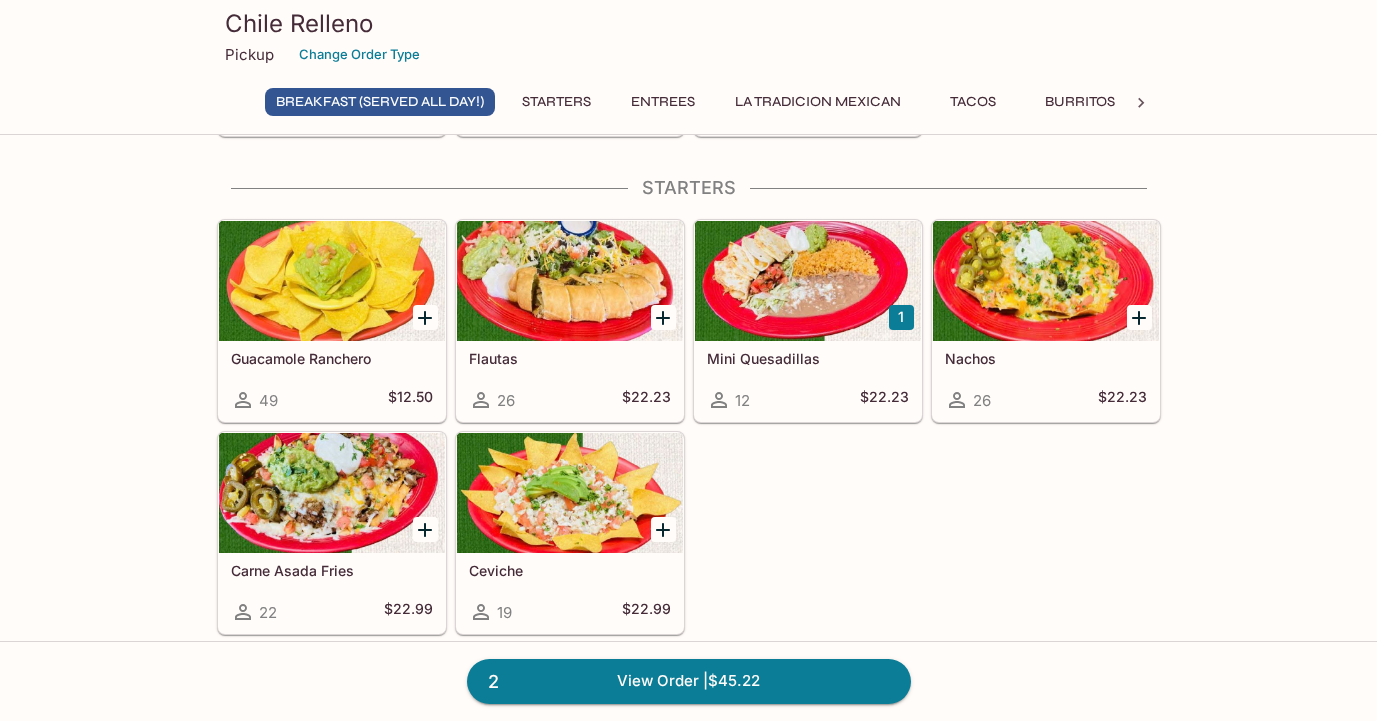 scroll, scrollTop: 279, scrollLeft: 0, axis: vertical 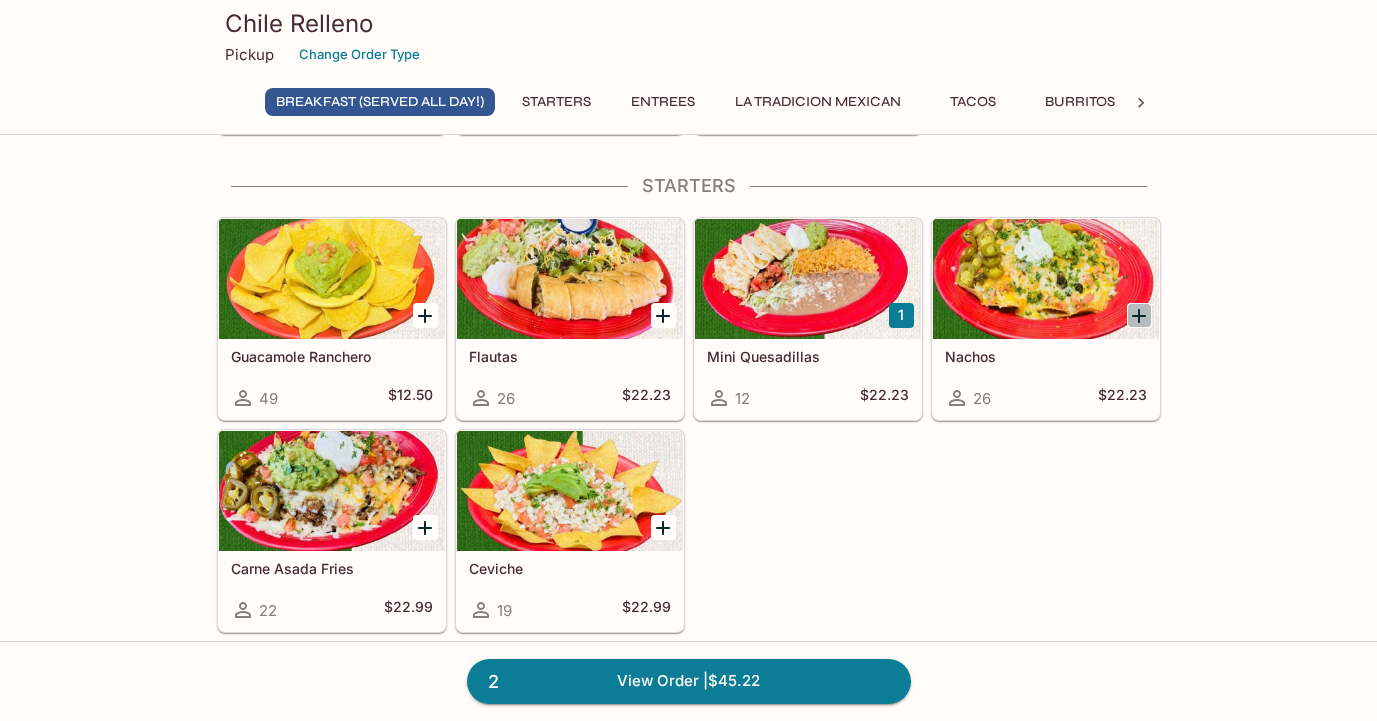 click 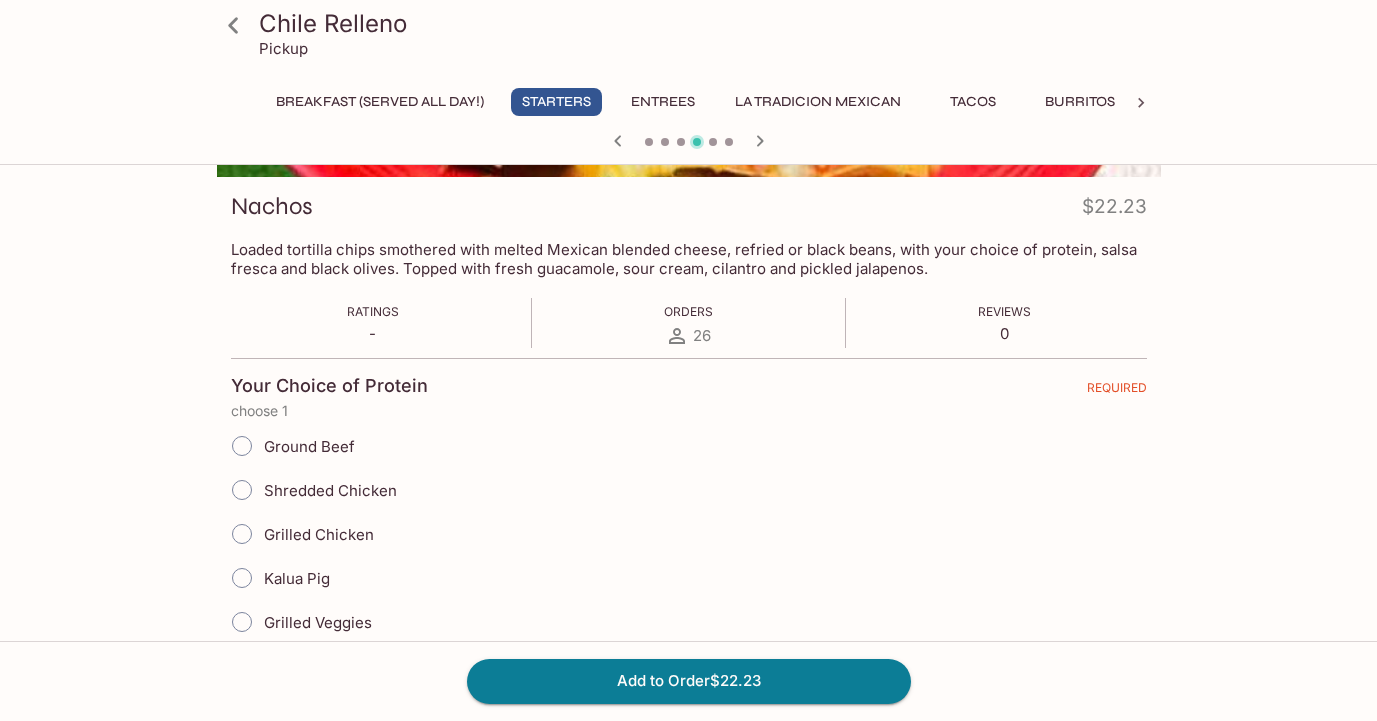 scroll, scrollTop: 271, scrollLeft: 0, axis: vertical 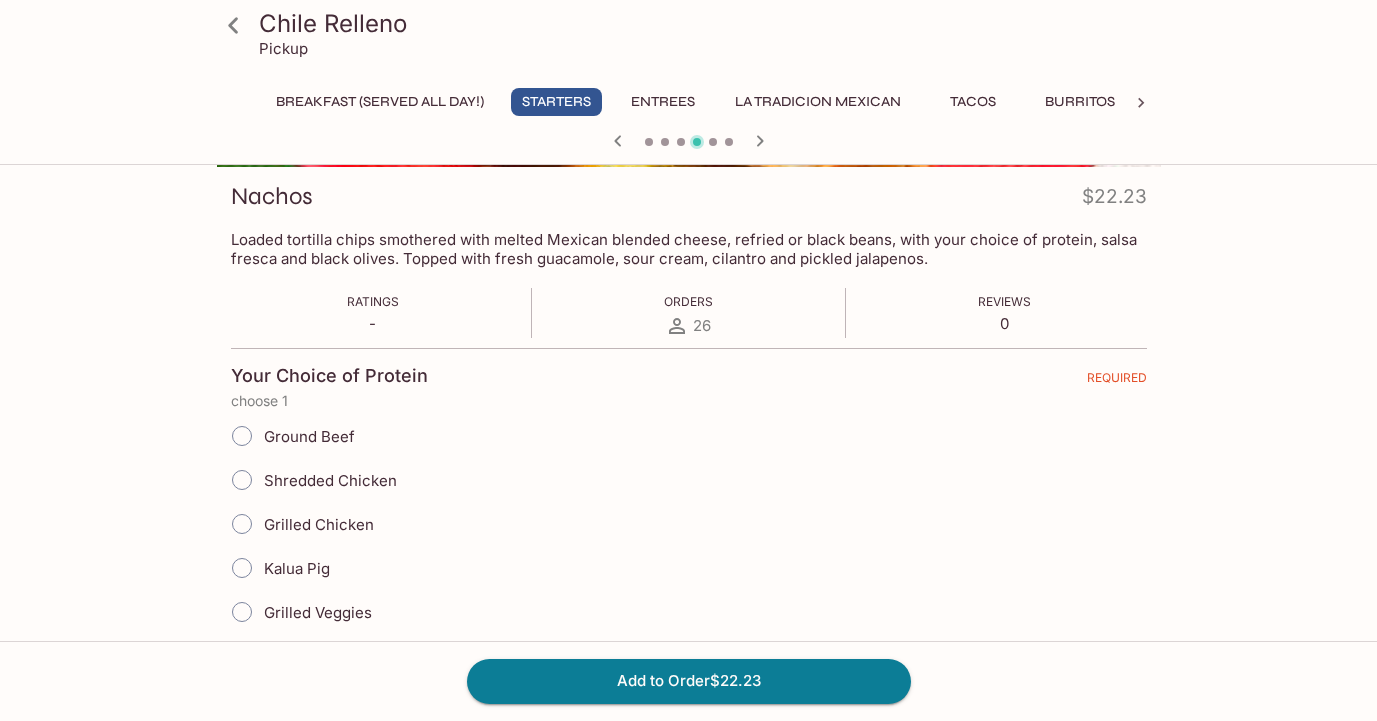 click on "Shredded Chicken" at bounding box center [330, 480] 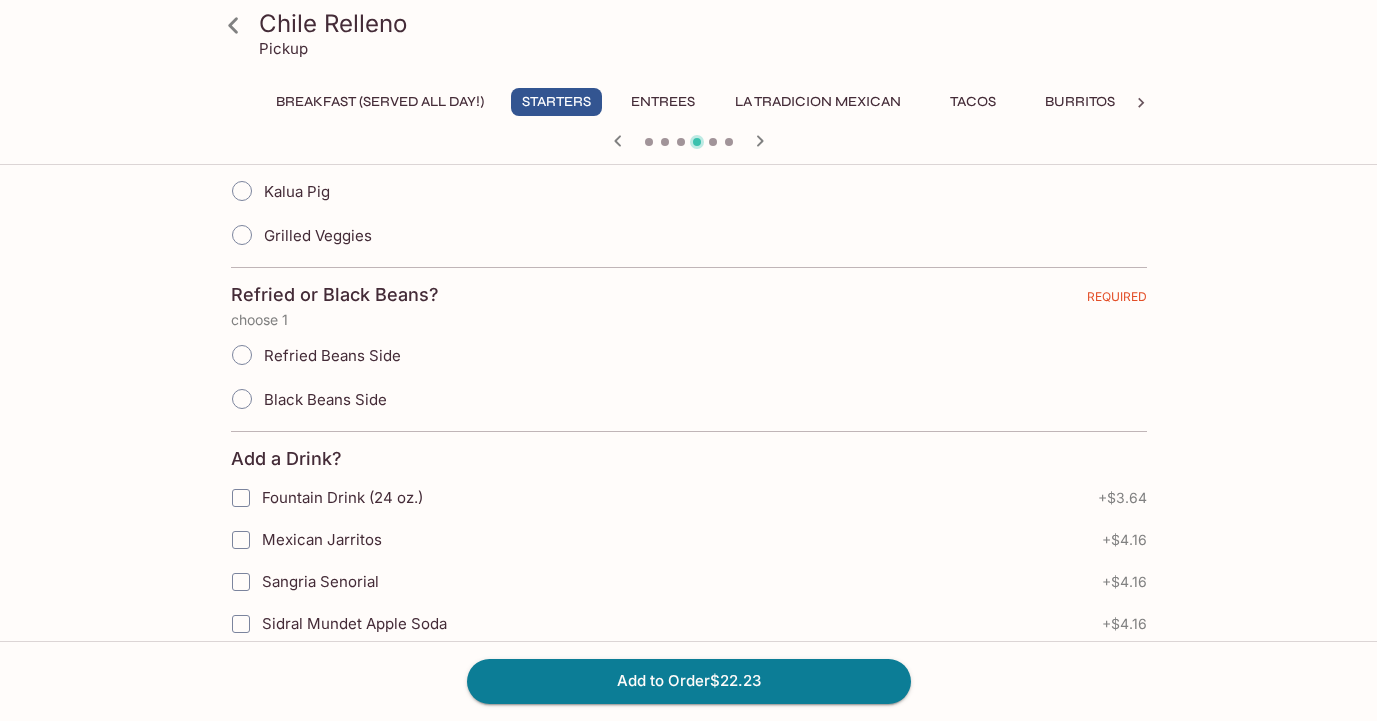 scroll, scrollTop: 652, scrollLeft: 0, axis: vertical 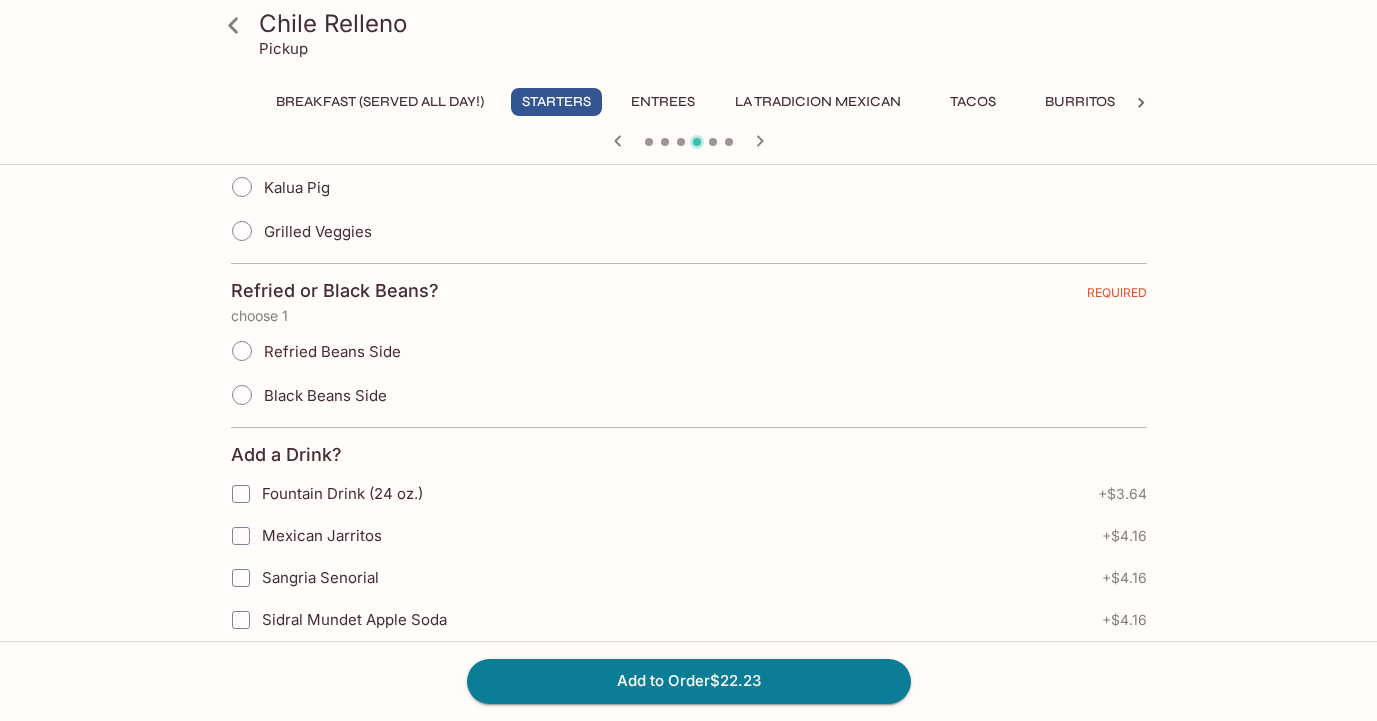 click on "Black Beans Side" at bounding box center [325, 395] 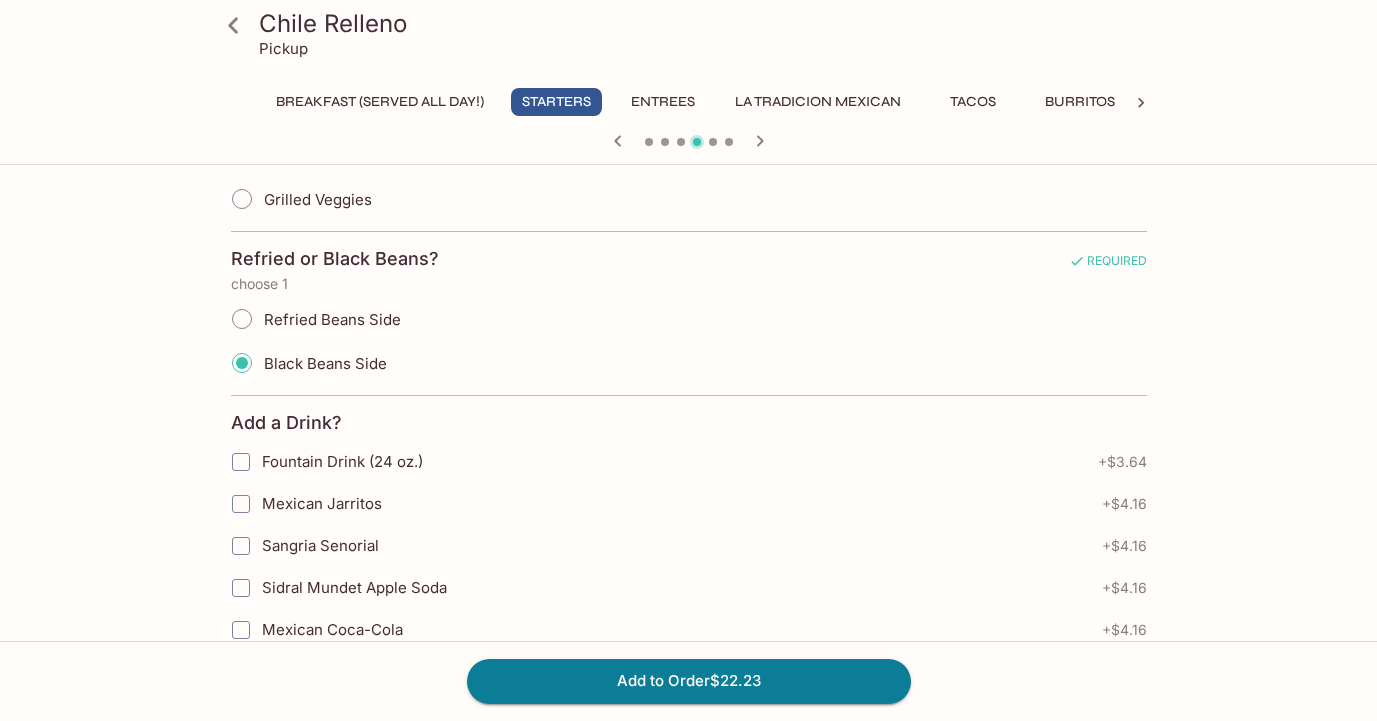 scroll, scrollTop: 673, scrollLeft: 0, axis: vertical 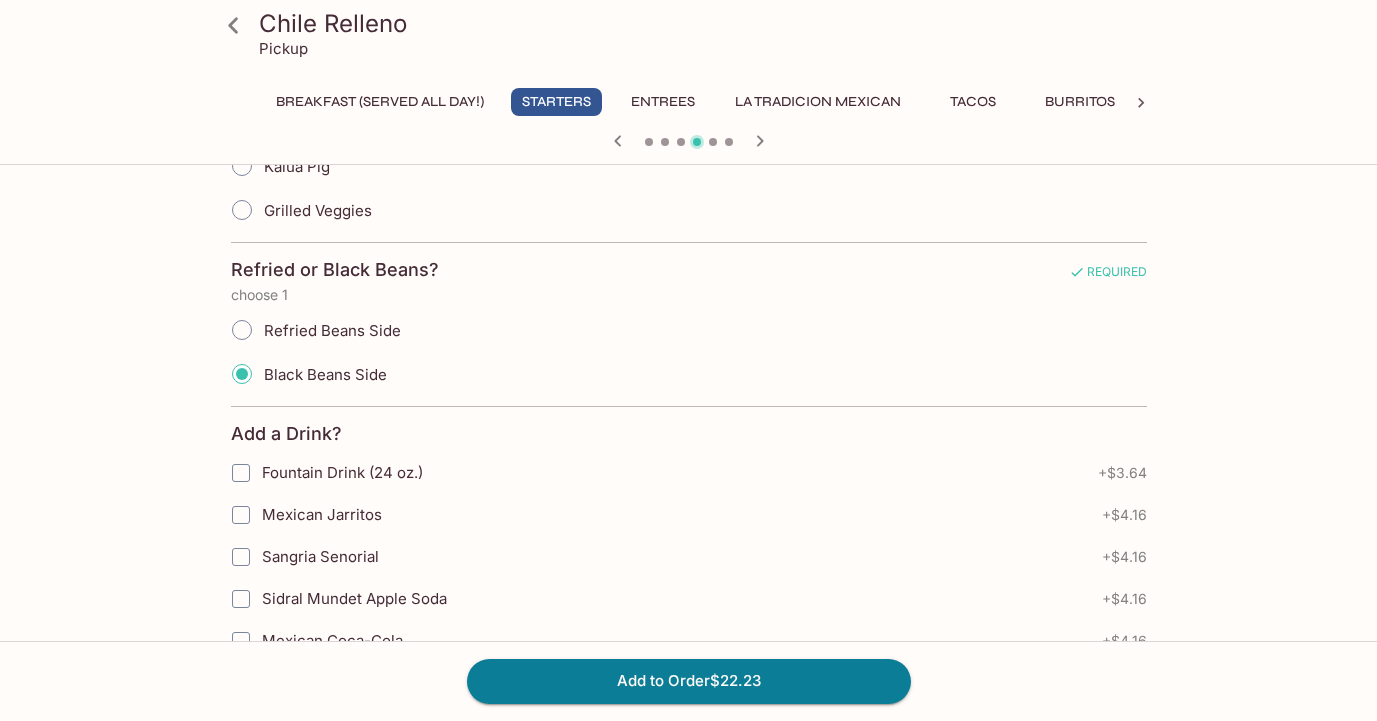 click on "Refried Beans Side" at bounding box center (332, 330) 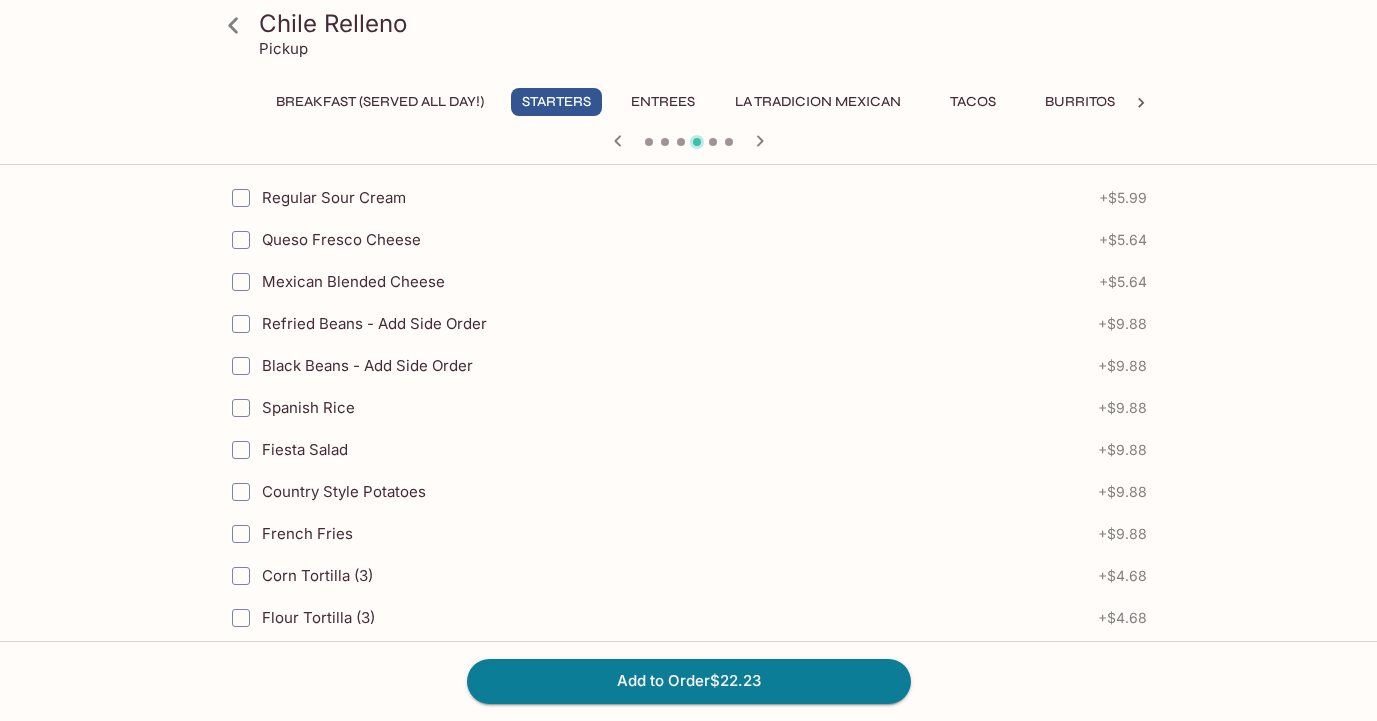 scroll, scrollTop: 2540, scrollLeft: 0, axis: vertical 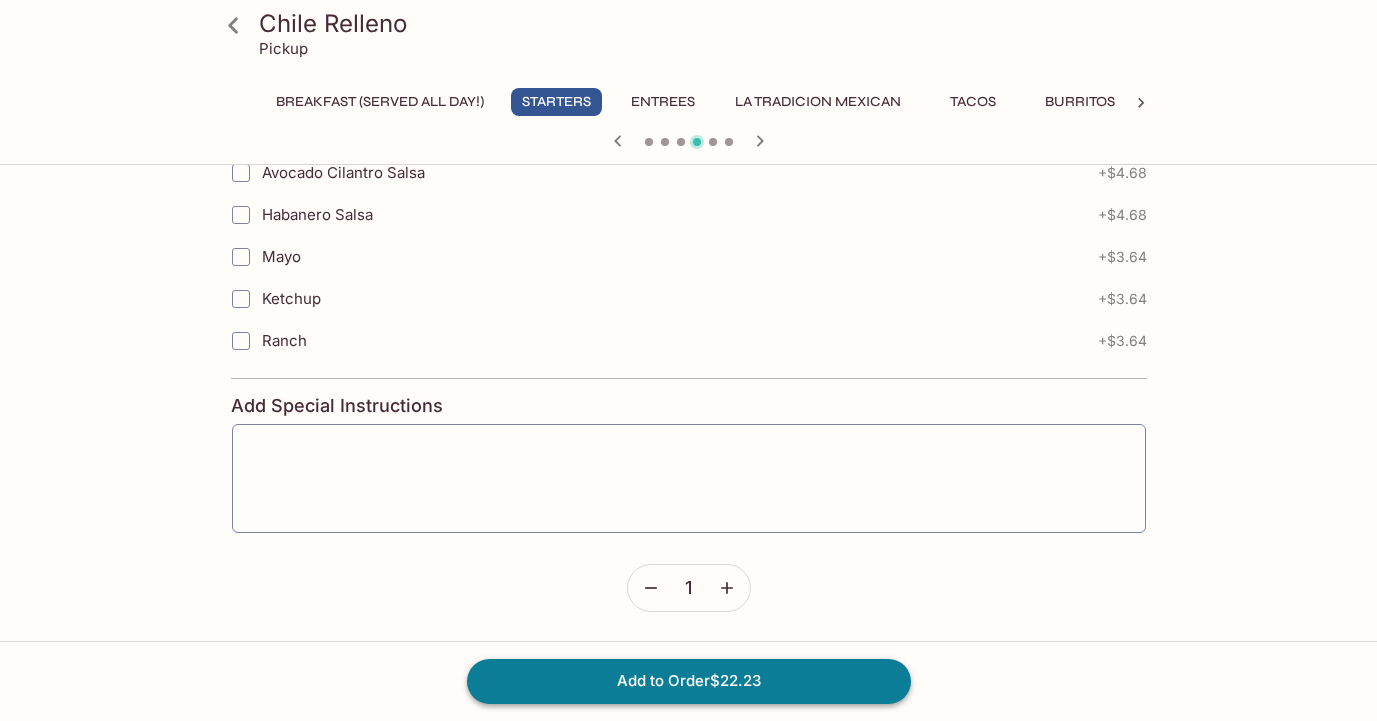 click on "Add to Order  $22.23" at bounding box center (689, 681) 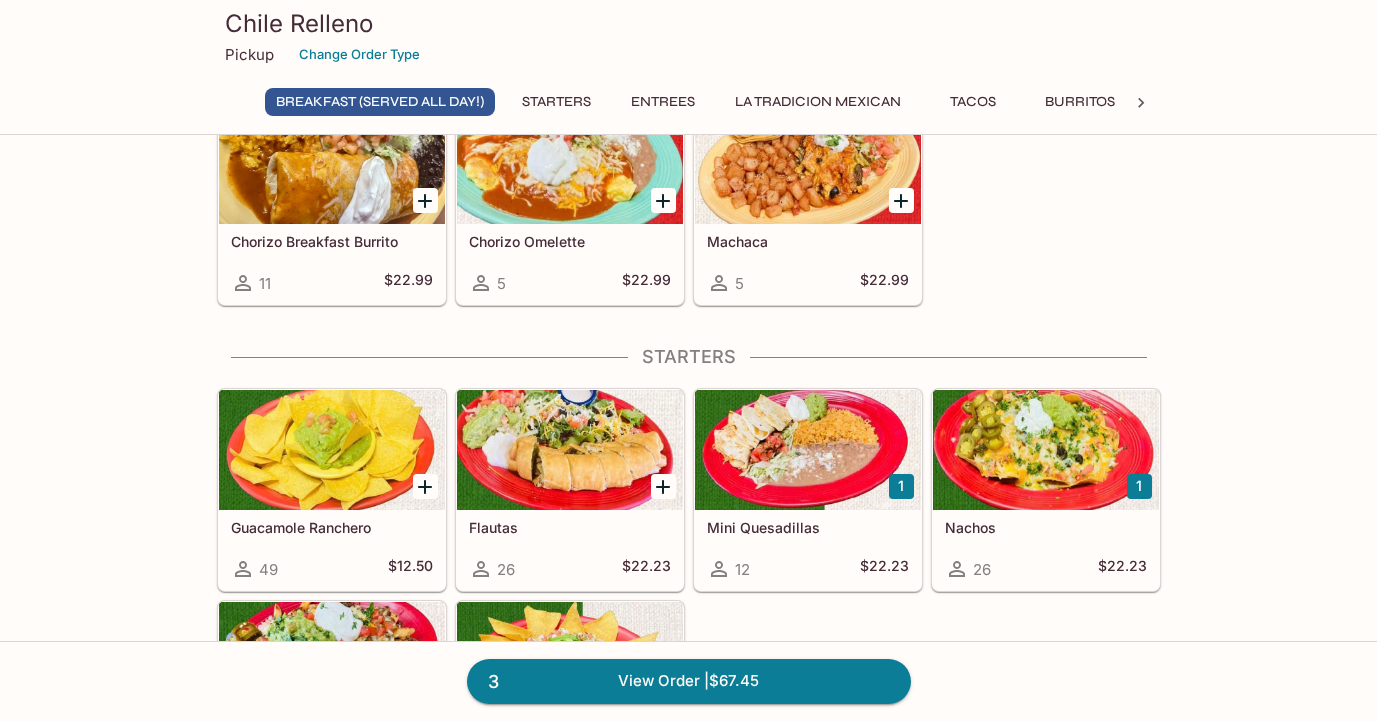 scroll, scrollTop: 252, scrollLeft: 0, axis: vertical 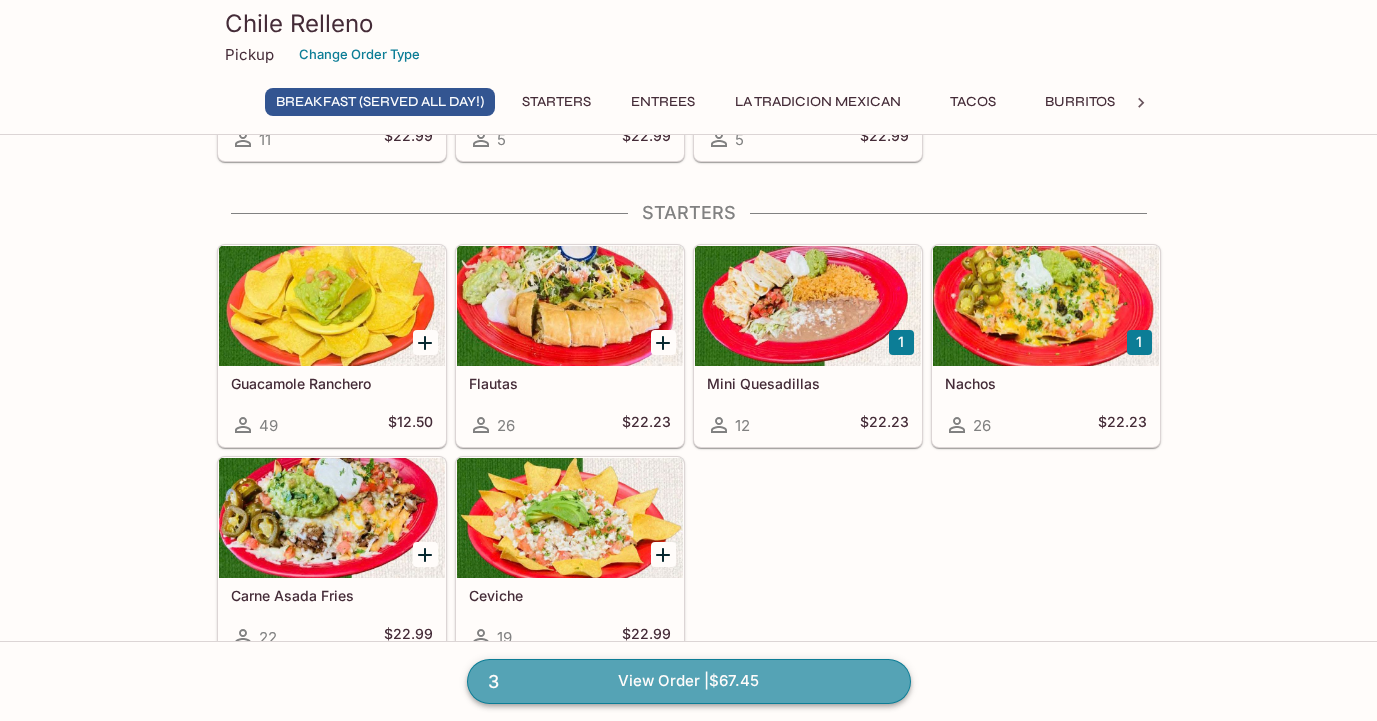 click on "3 View Order |  $67.45" at bounding box center (689, 681) 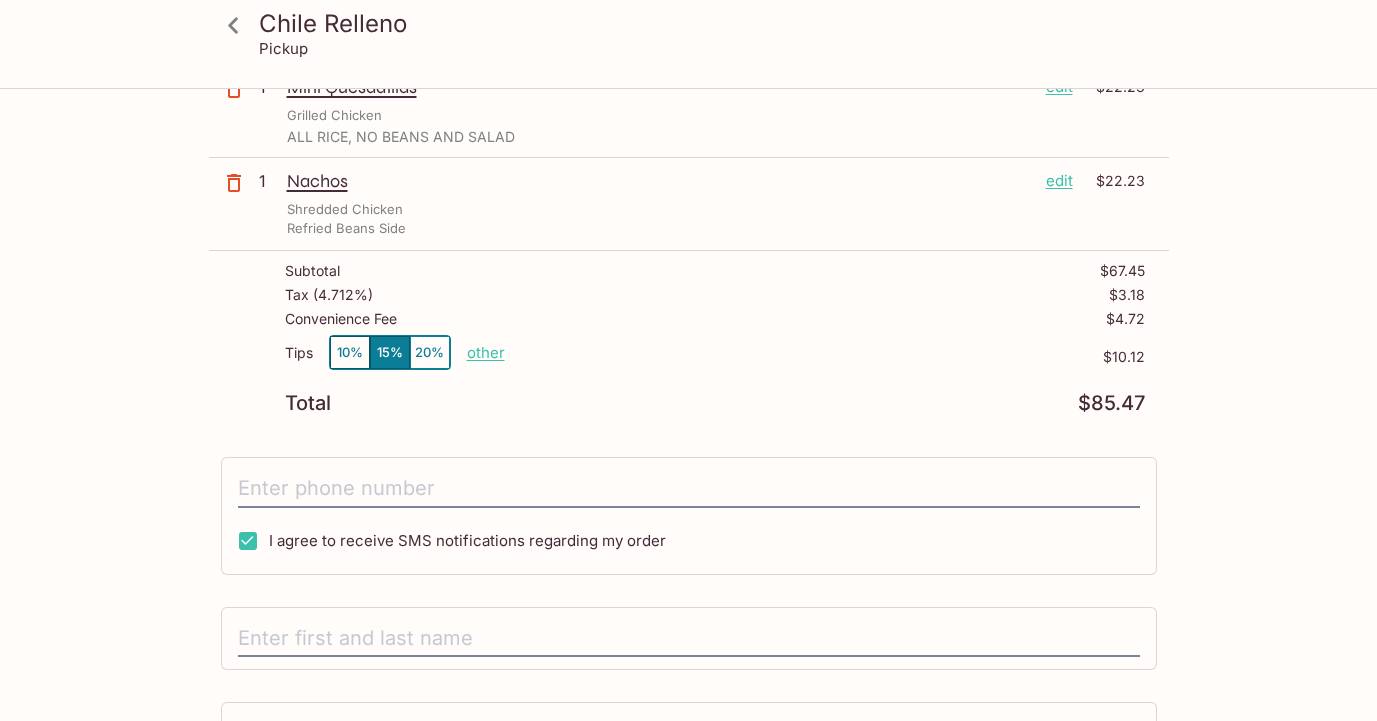 scroll, scrollTop: 295, scrollLeft: 0, axis: vertical 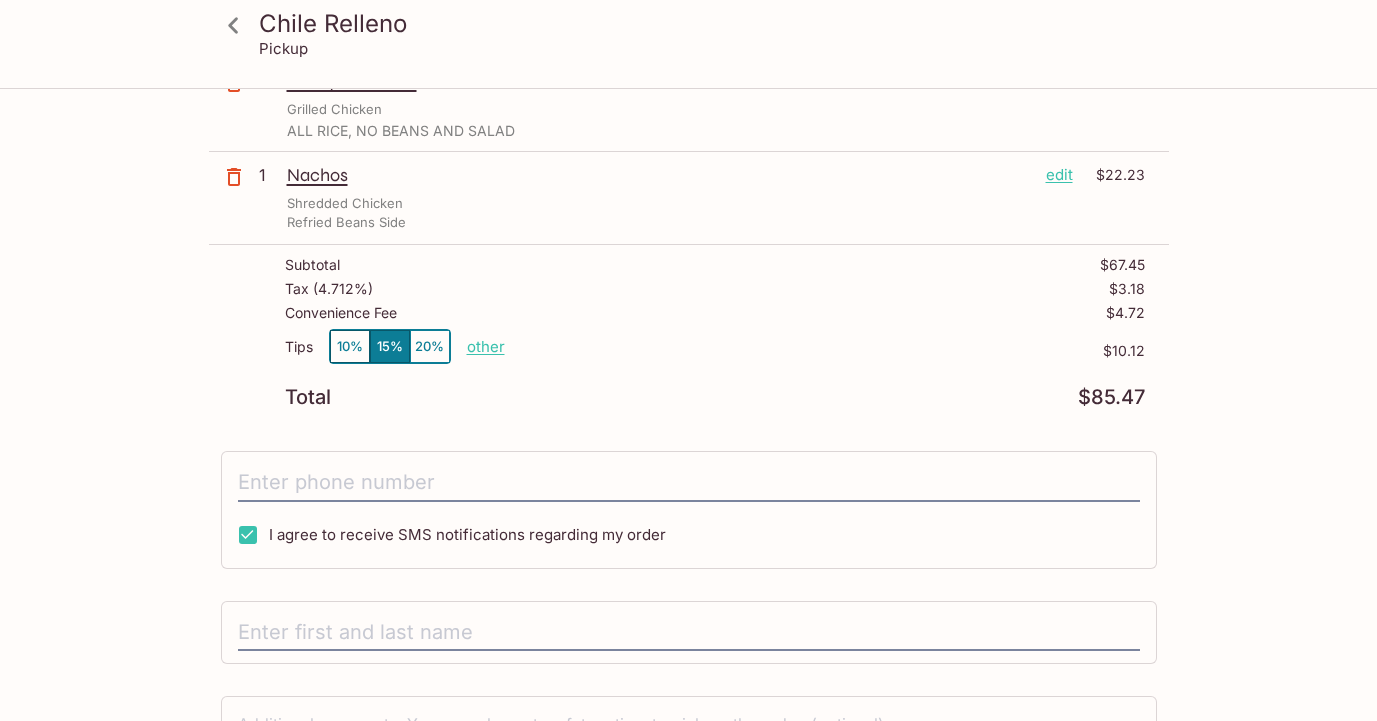 click on "other" at bounding box center (486, 346) 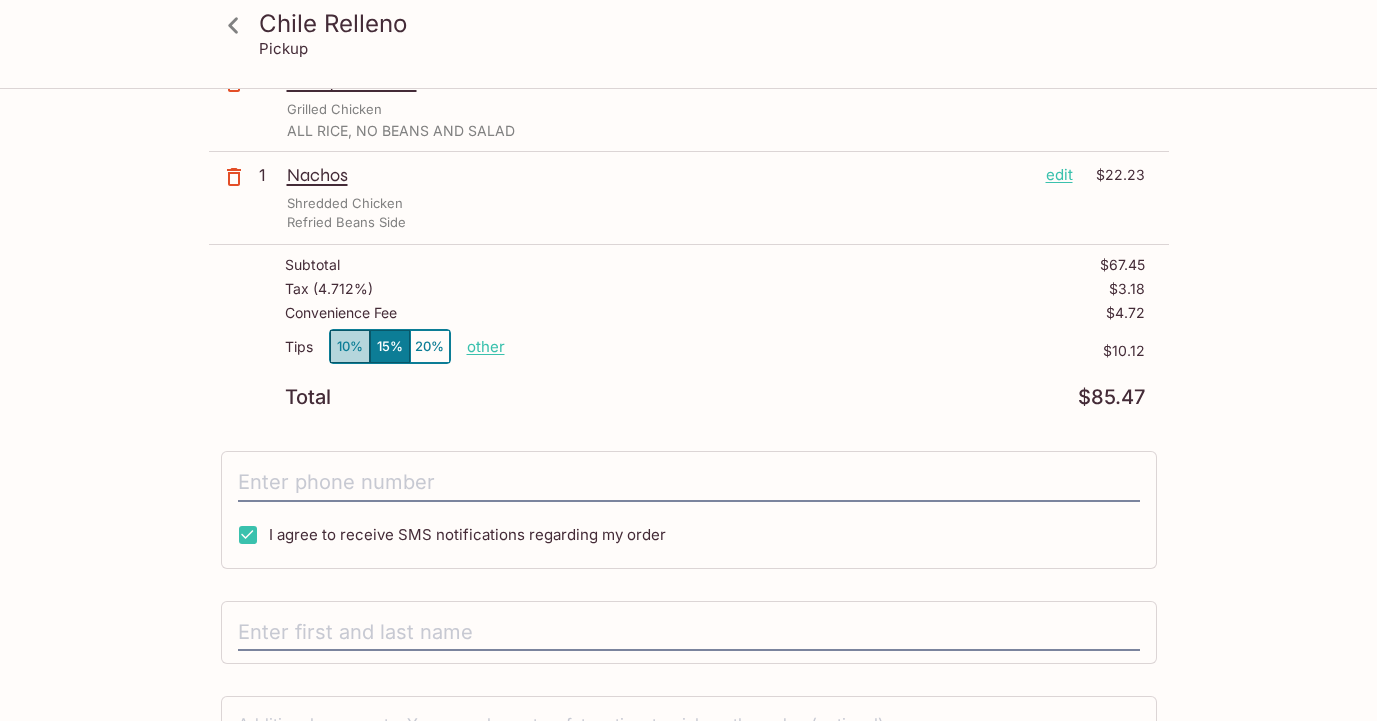 click on "10%" at bounding box center [350, 346] 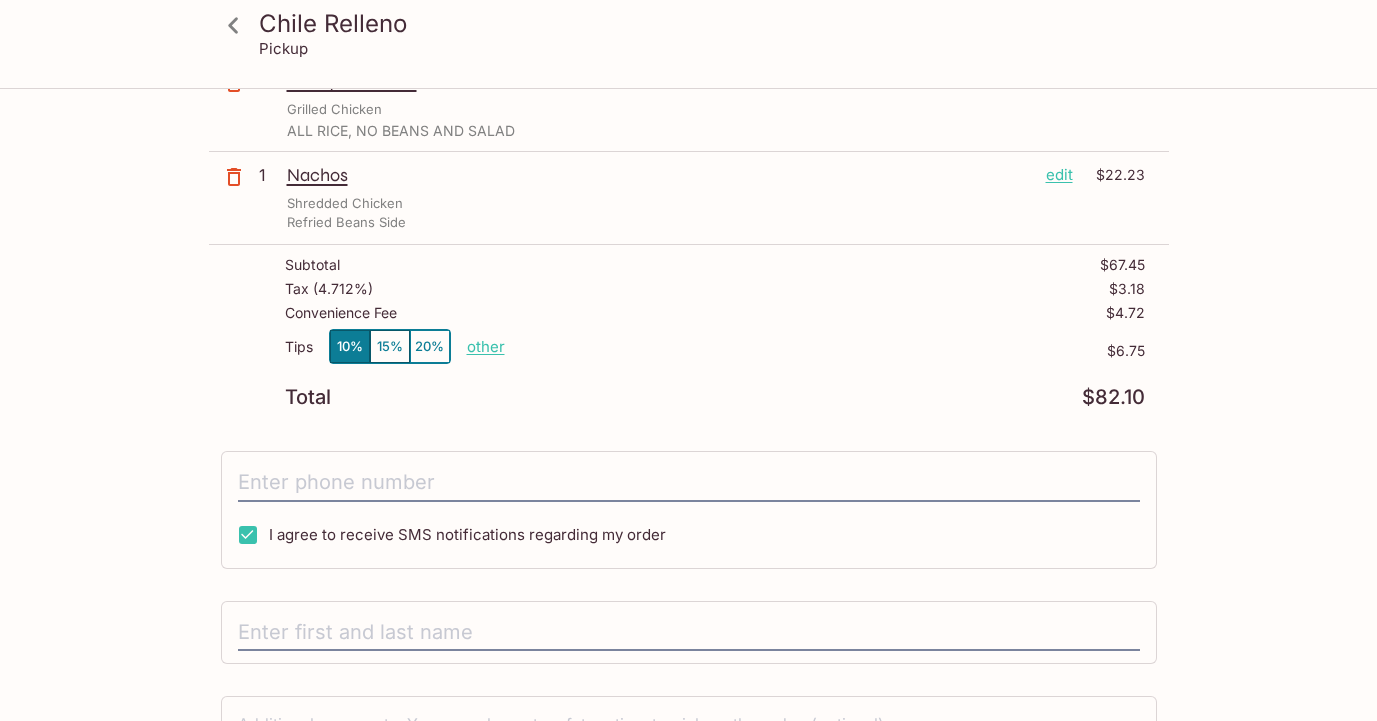 click on "other" at bounding box center (486, 346) 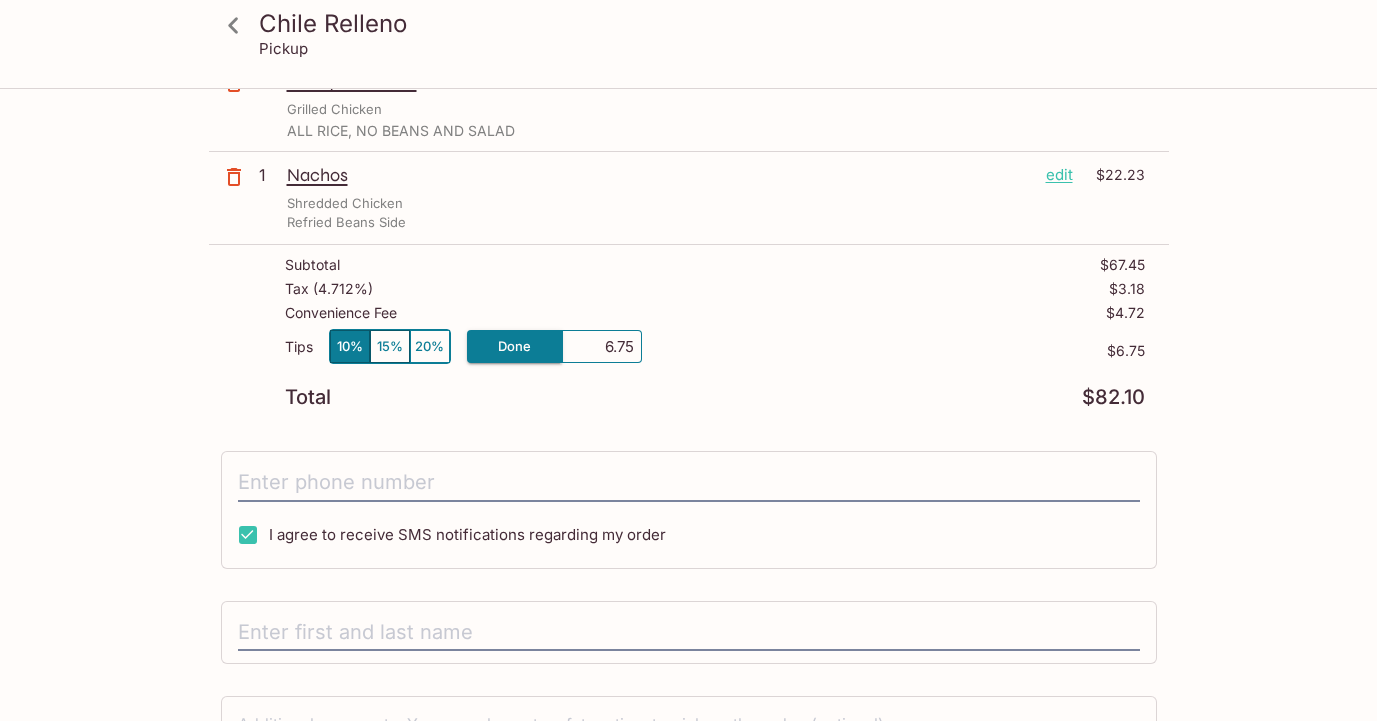 drag, startPoint x: 602, startPoint y: 347, endPoint x: 631, endPoint y: 350, distance: 29.15476 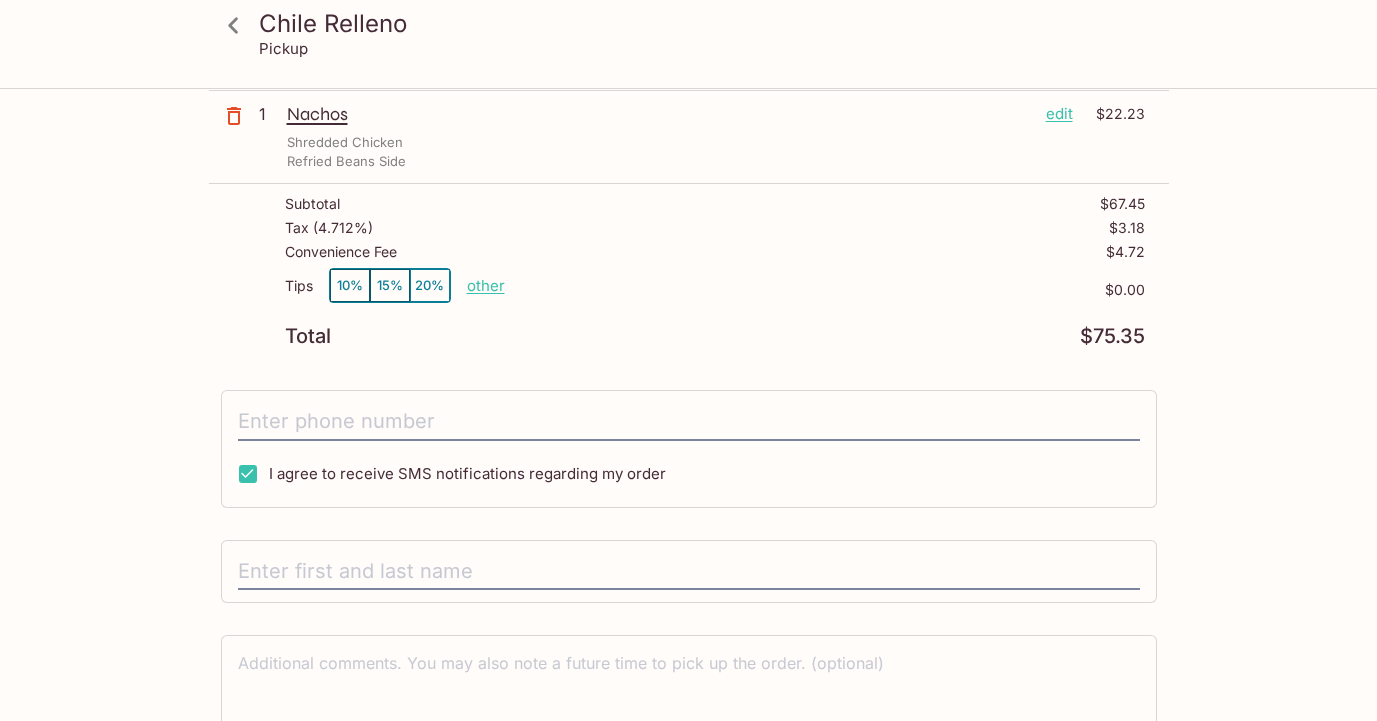 scroll, scrollTop: 357, scrollLeft: 0, axis: vertical 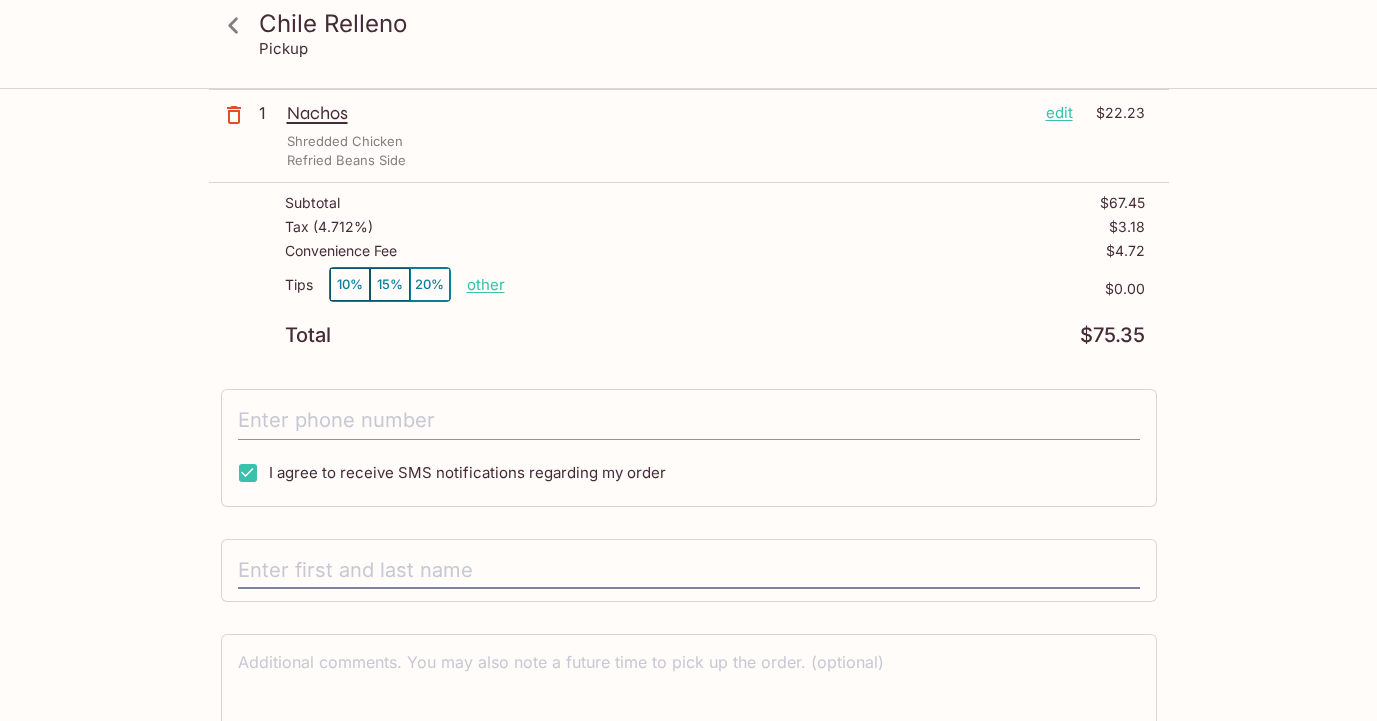 click at bounding box center (689, 421) 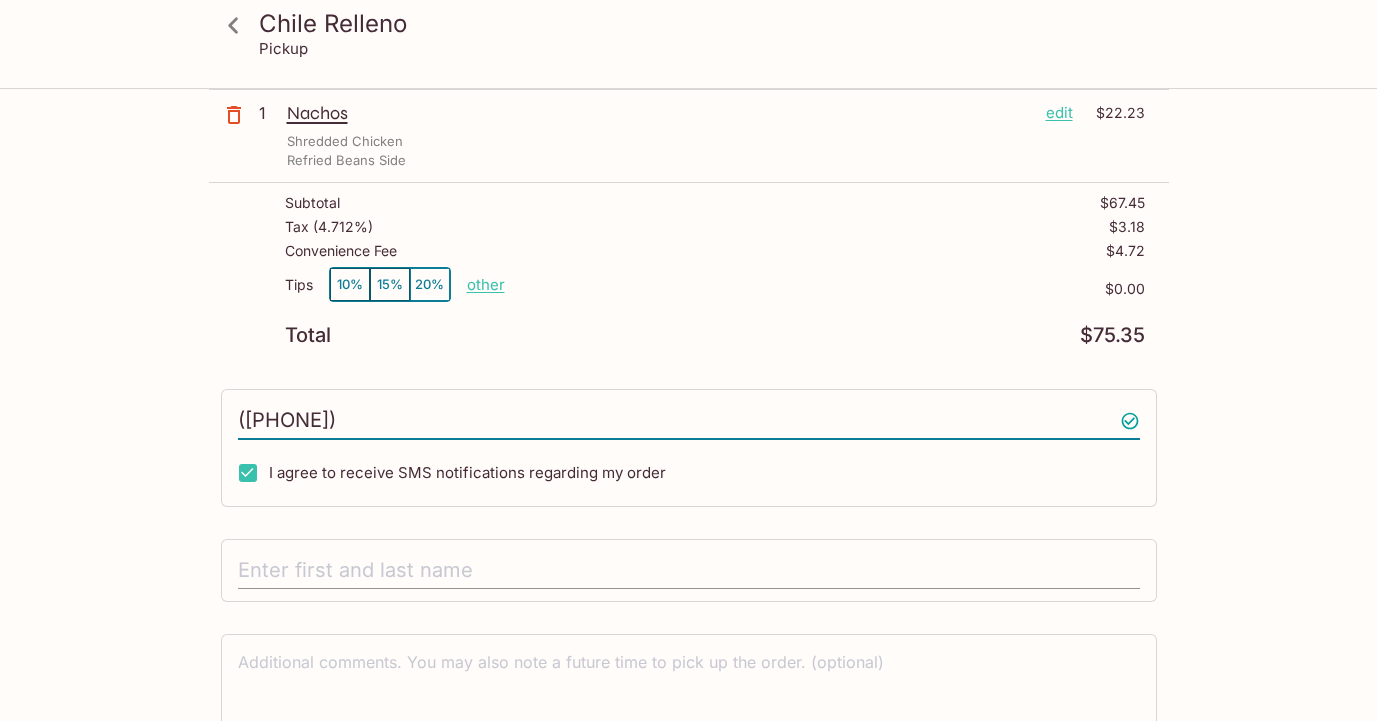 type on "([PHONE])" 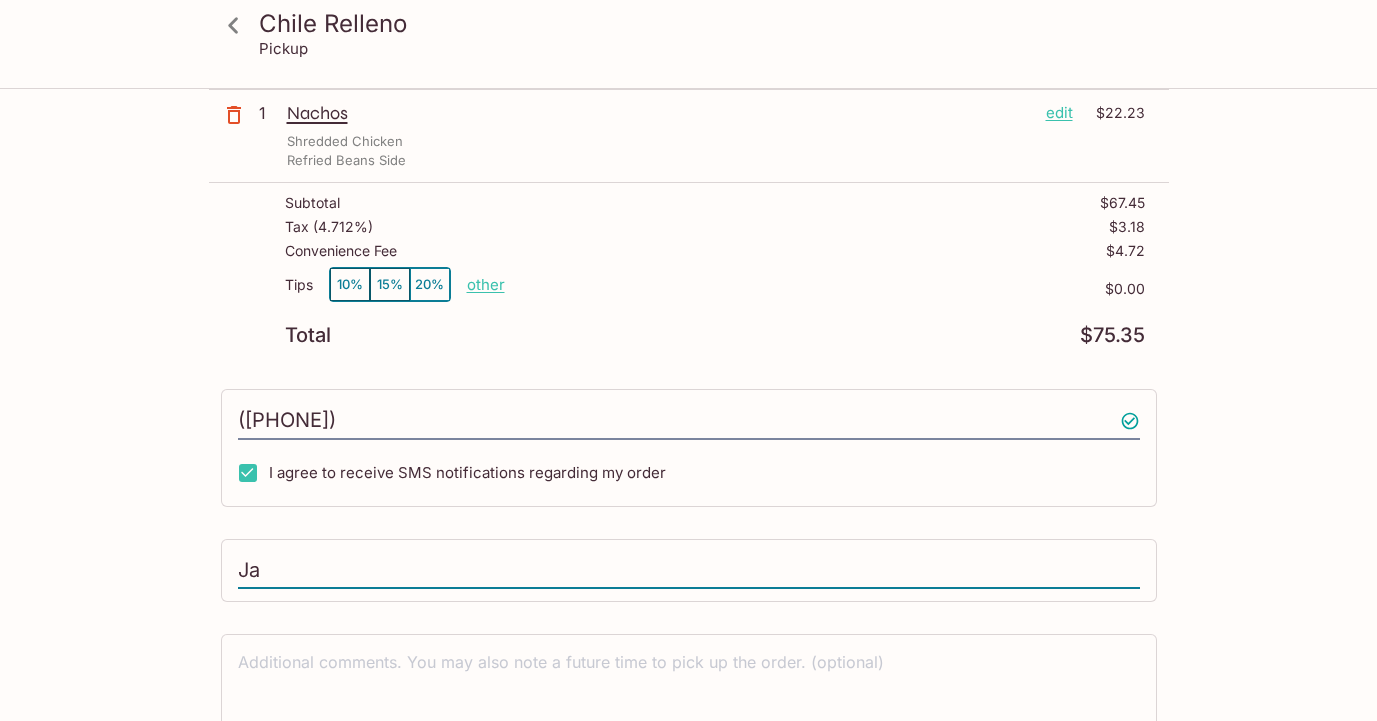 type on "J" 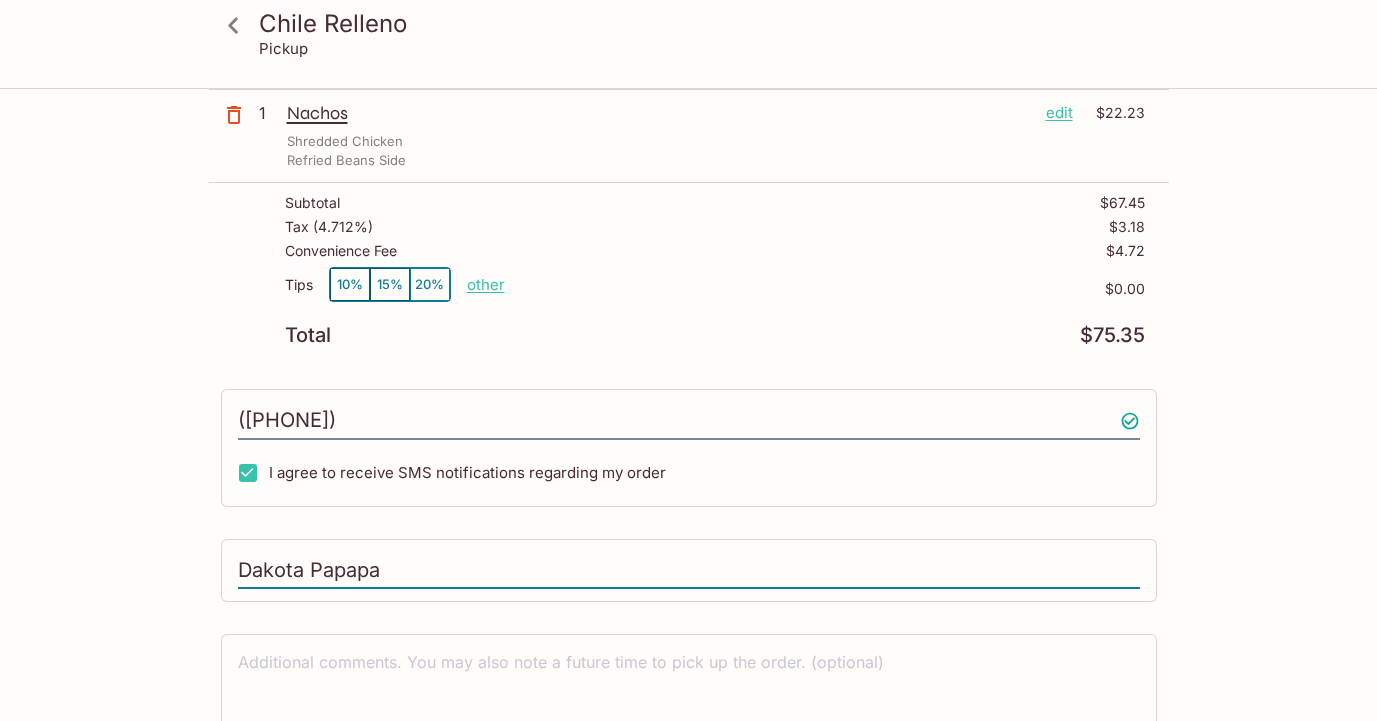 scroll, scrollTop: 456, scrollLeft: 0, axis: vertical 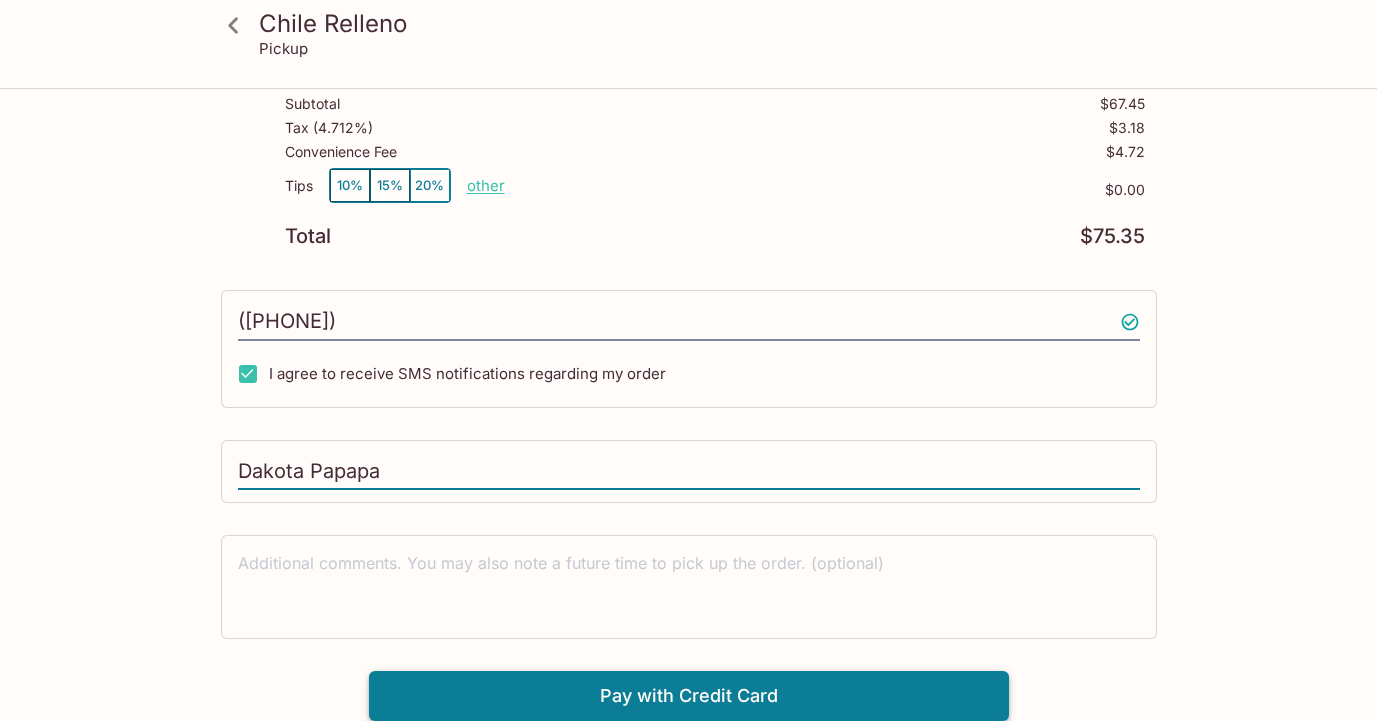type on "Dakota Papapa" 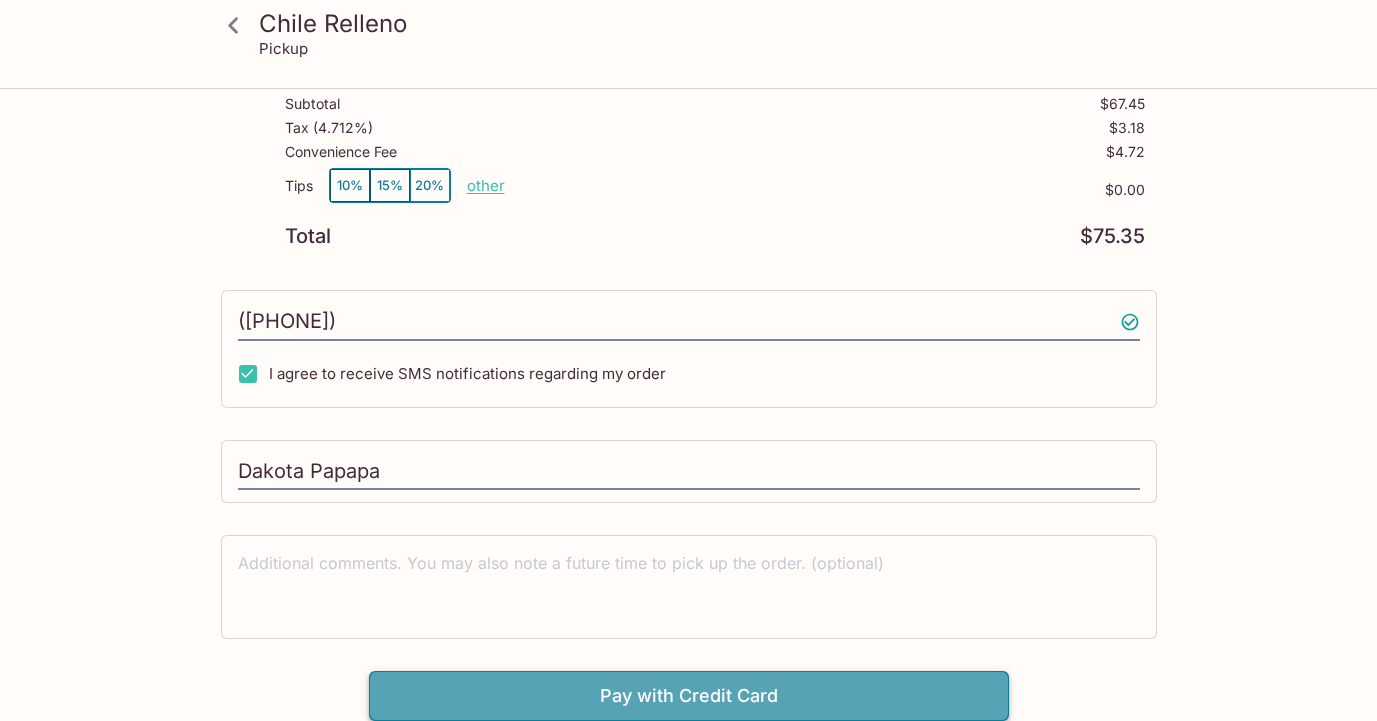 click on "Pay with Credit Card" at bounding box center [689, 696] 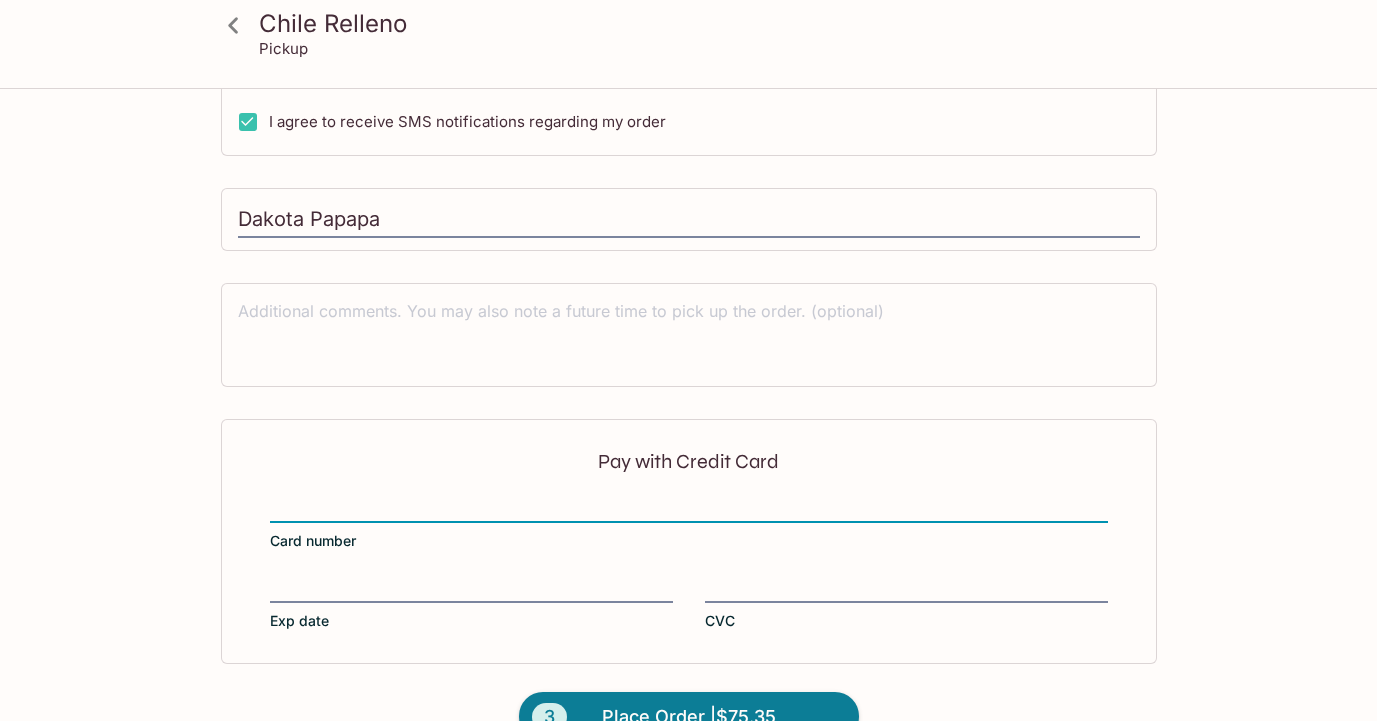scroll, scrollTop: 756, scrollLeft: 0, axis: vertical 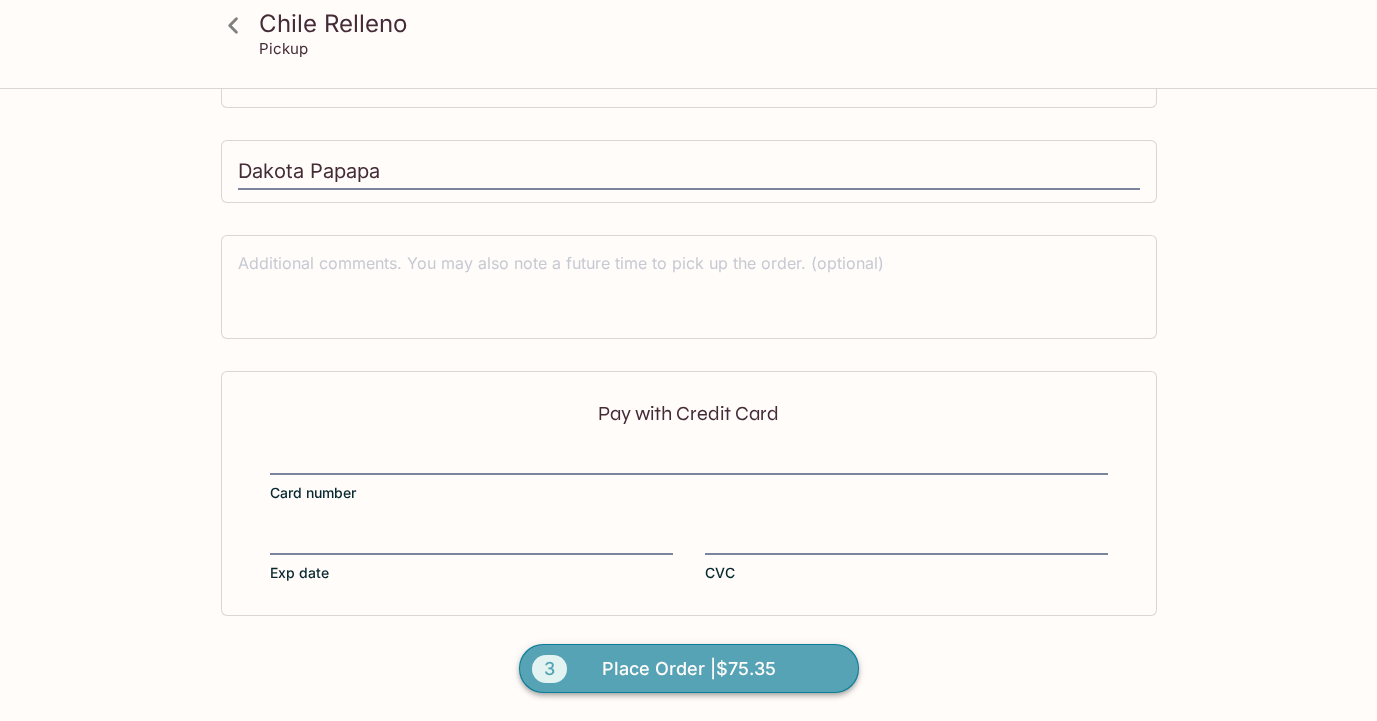 click on "Place Order |  $75.35" at bounding box center [689, 669] 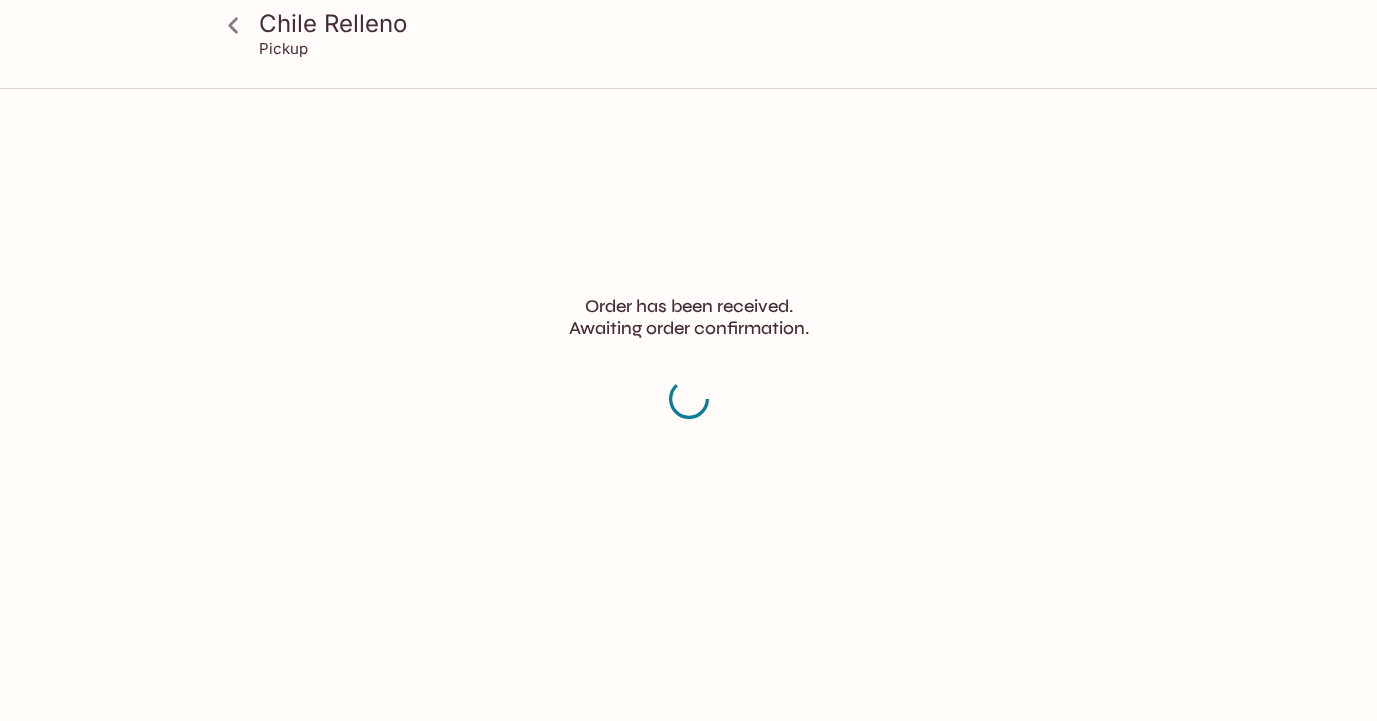 scroll, scrollTop: 0, scrollLeft: 0, axis: both 